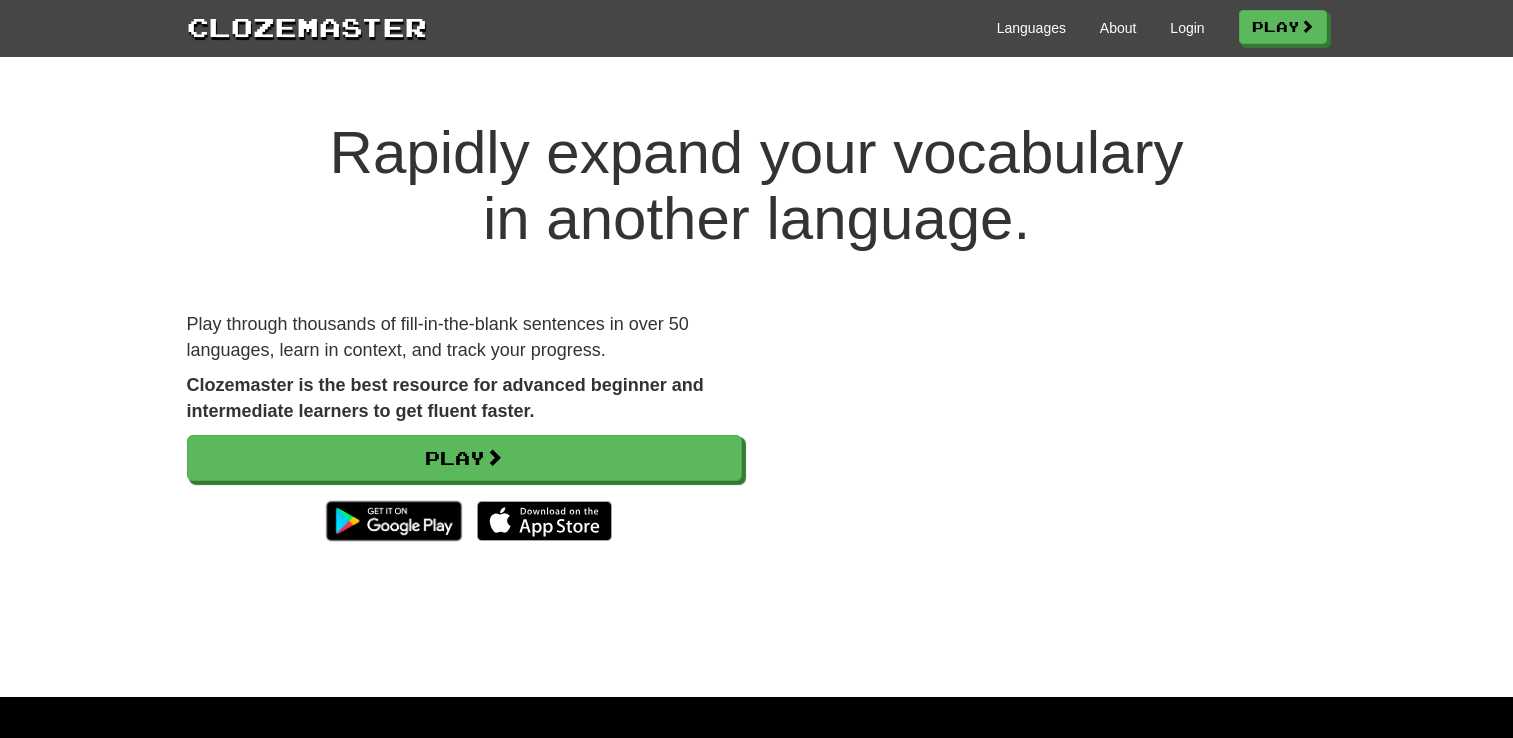 scroll, scrollTop: 0, scrollLeft: 0, axis: both 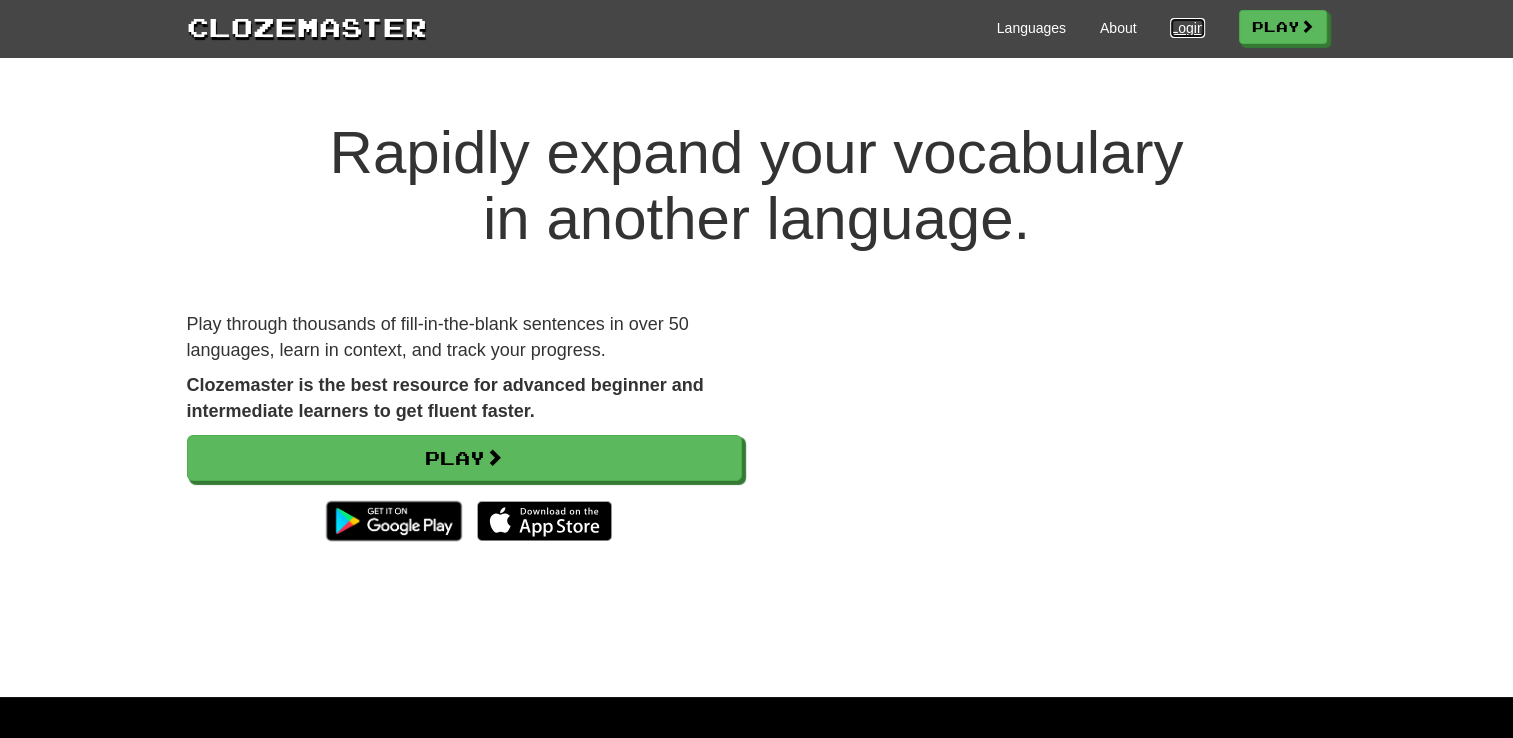 click on "Login" at bounding box center [1187, 28] 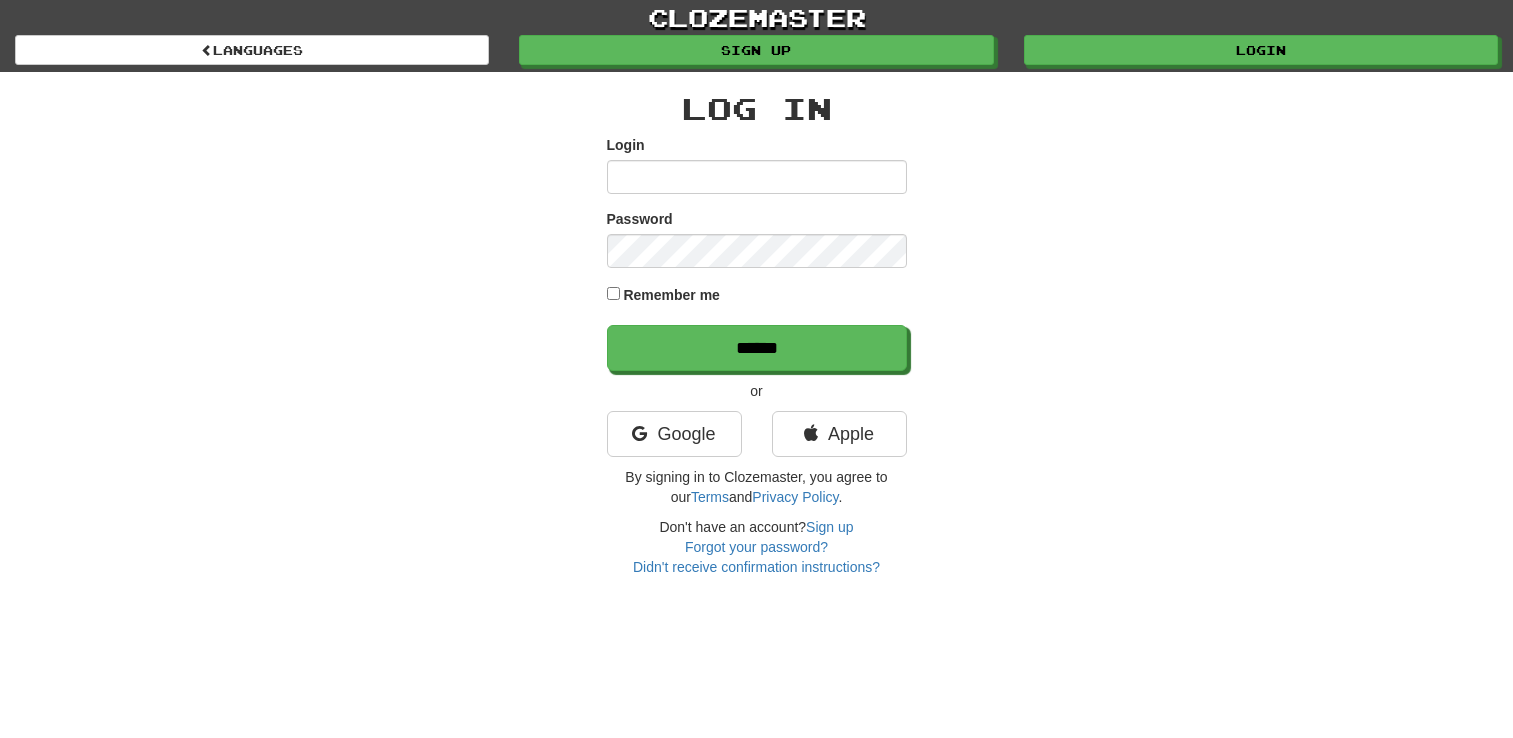 scroll, scrollTop: 0, scrollLeft: 0, axis: both 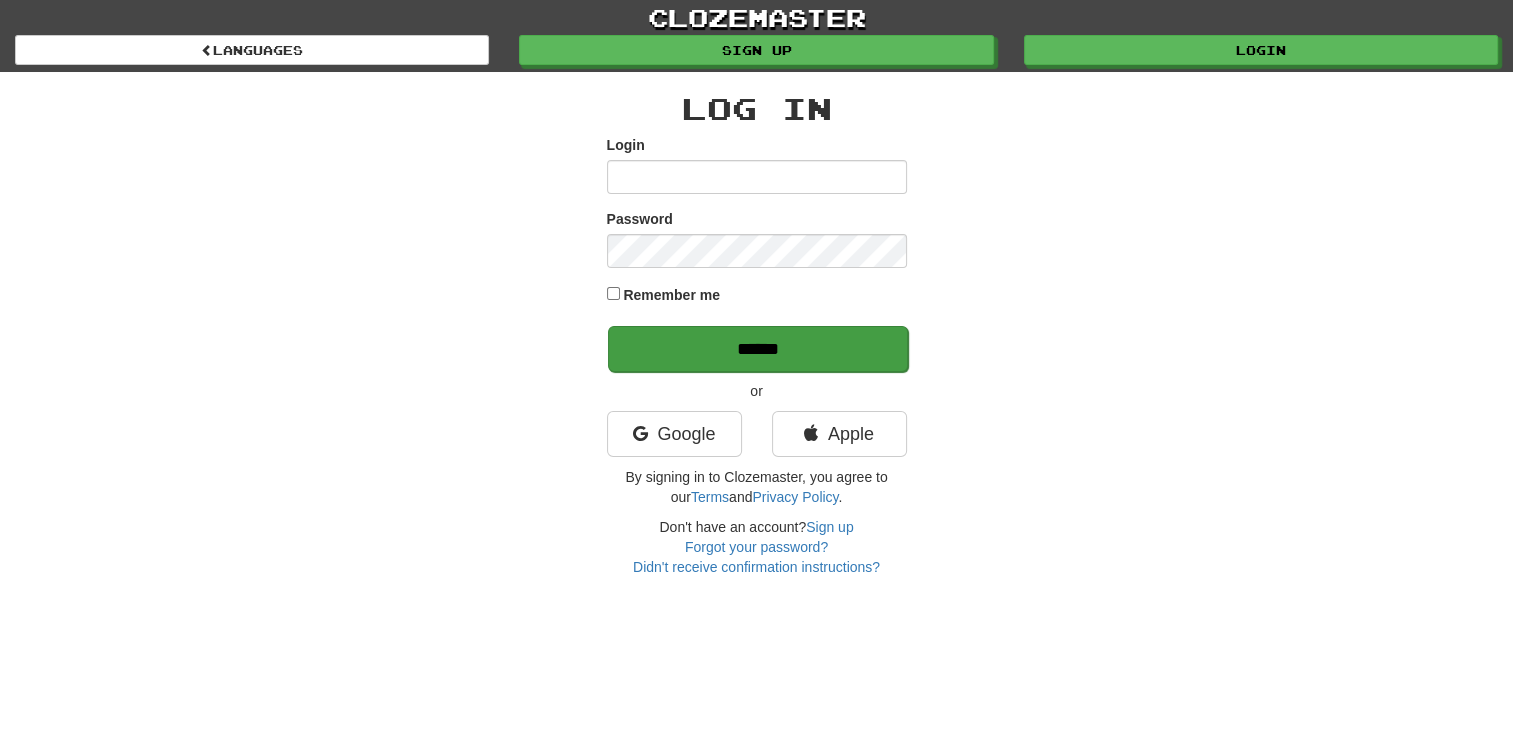 type on "**********" 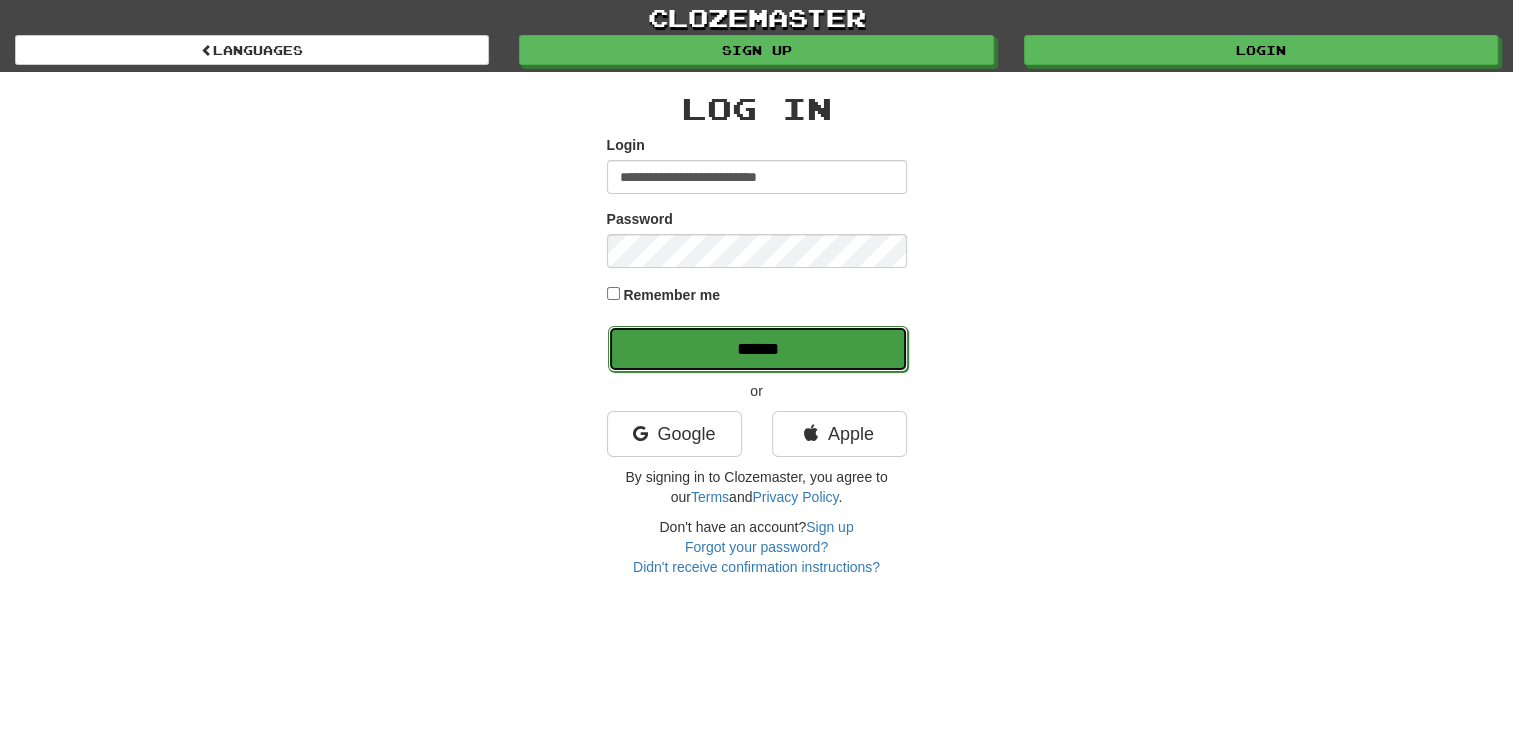 click on "******" at bounding box center (758, 349) 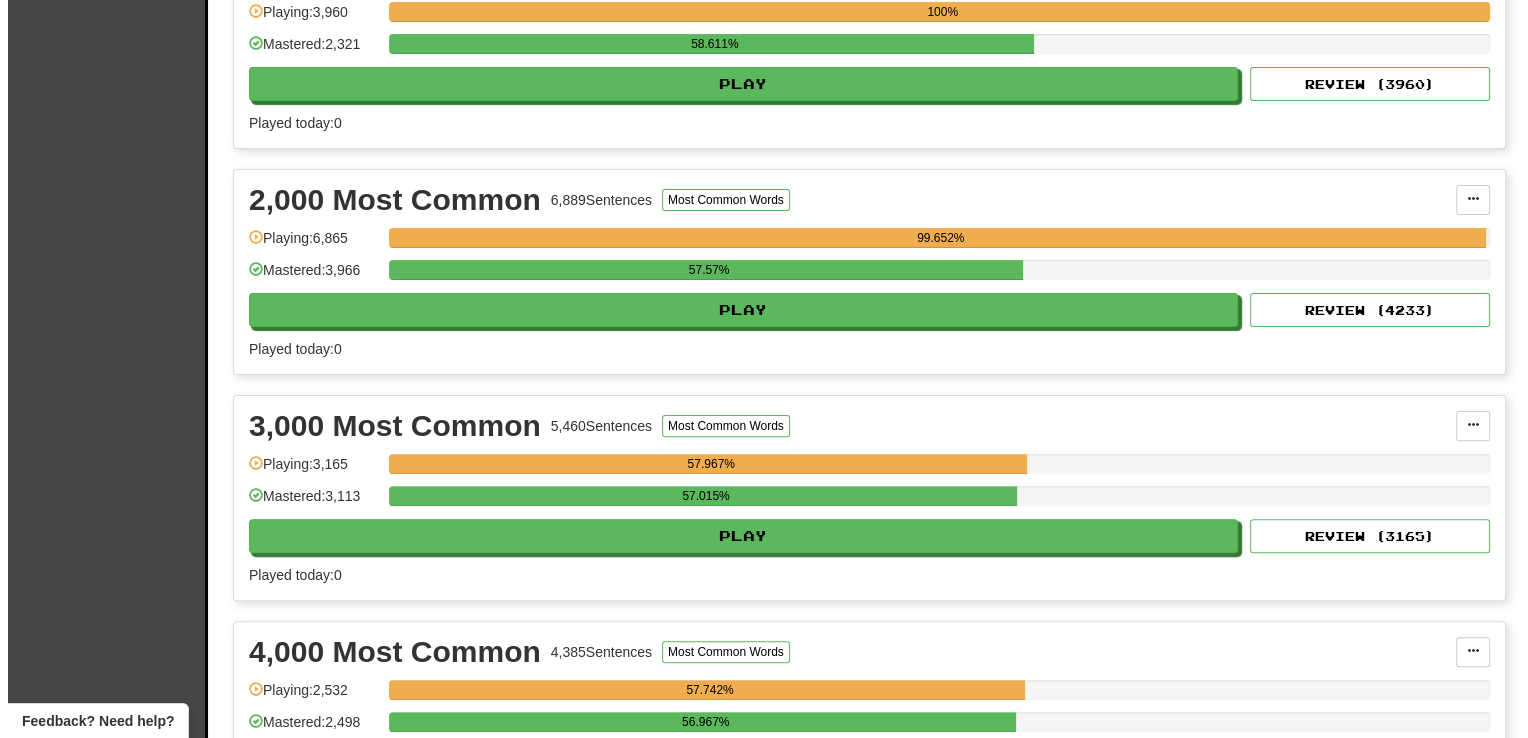 scroll, scrollTop: 520, scrollLeft: 0, axis: vertical 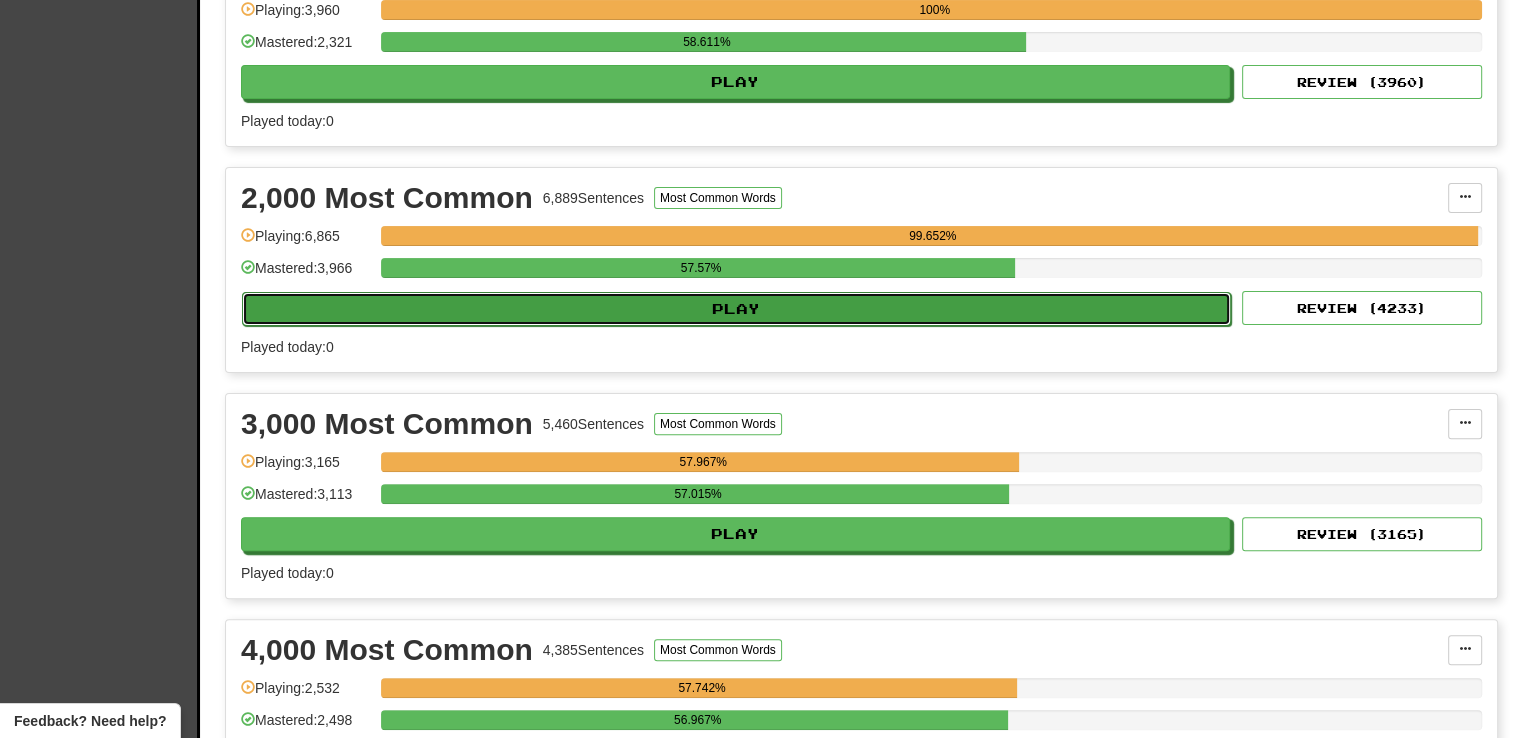 click on "Play" at bounding box center (736, 309) 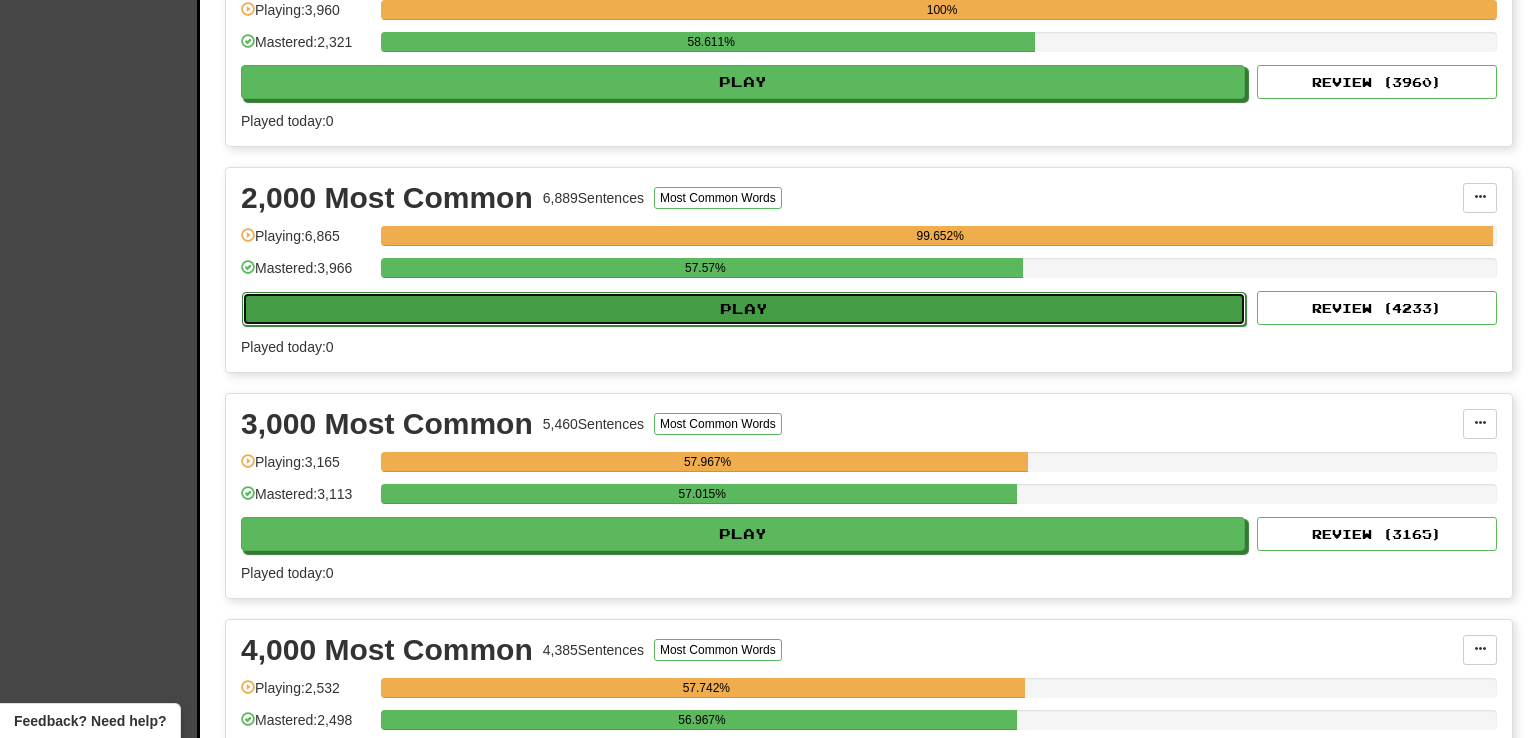 select on "**" 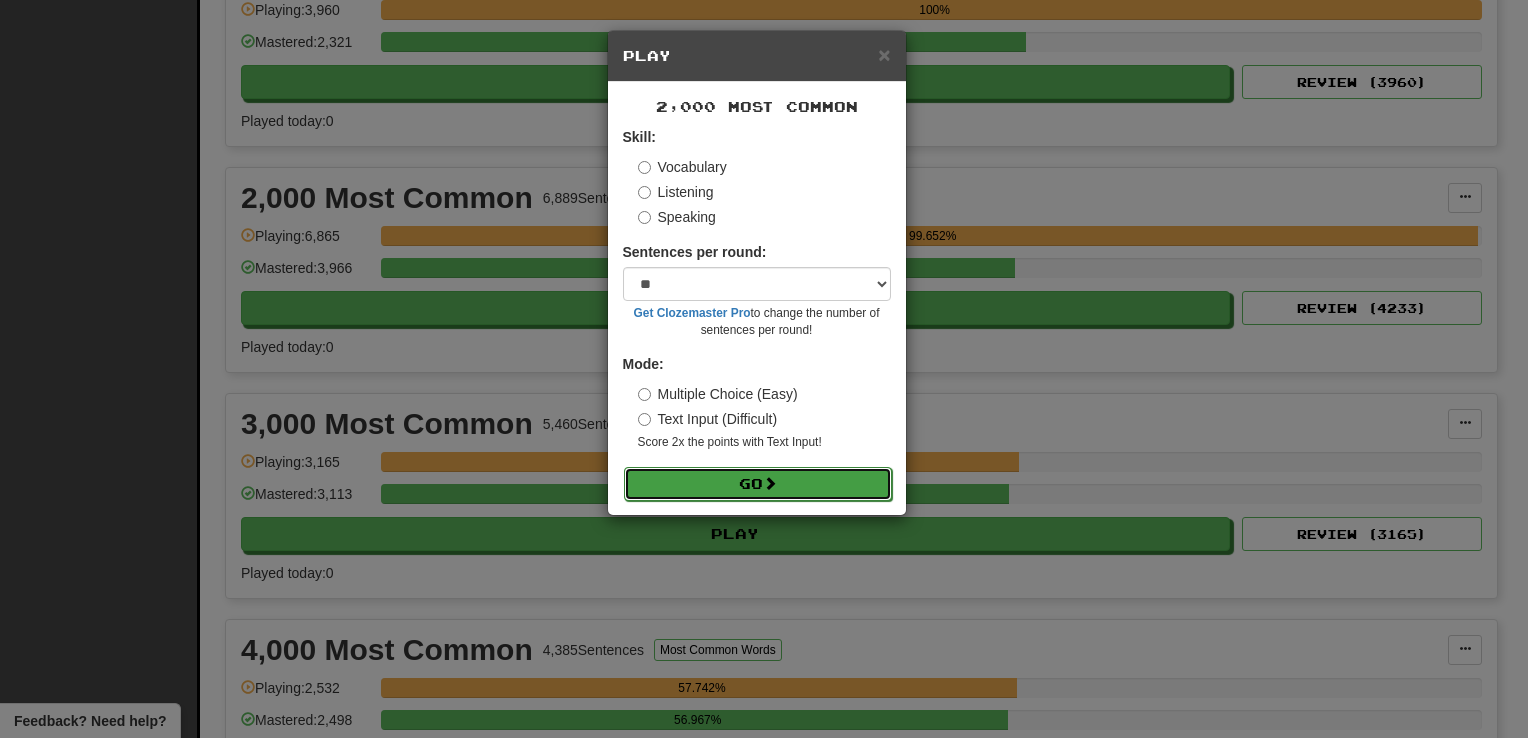 click on "Go" at bounding box center [758, 484] 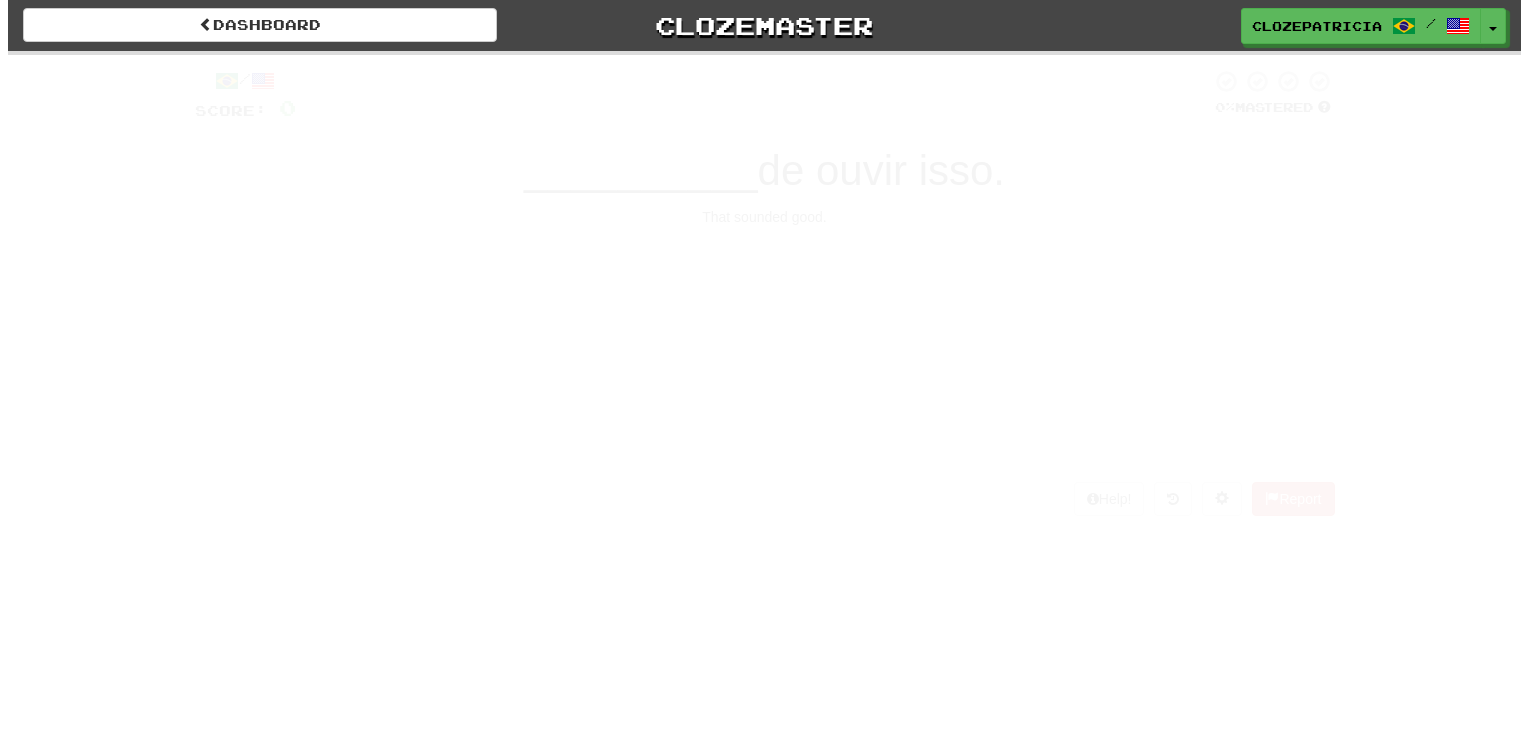 scroll, scrollTop: 0, scrollLeft: 0, axis: both 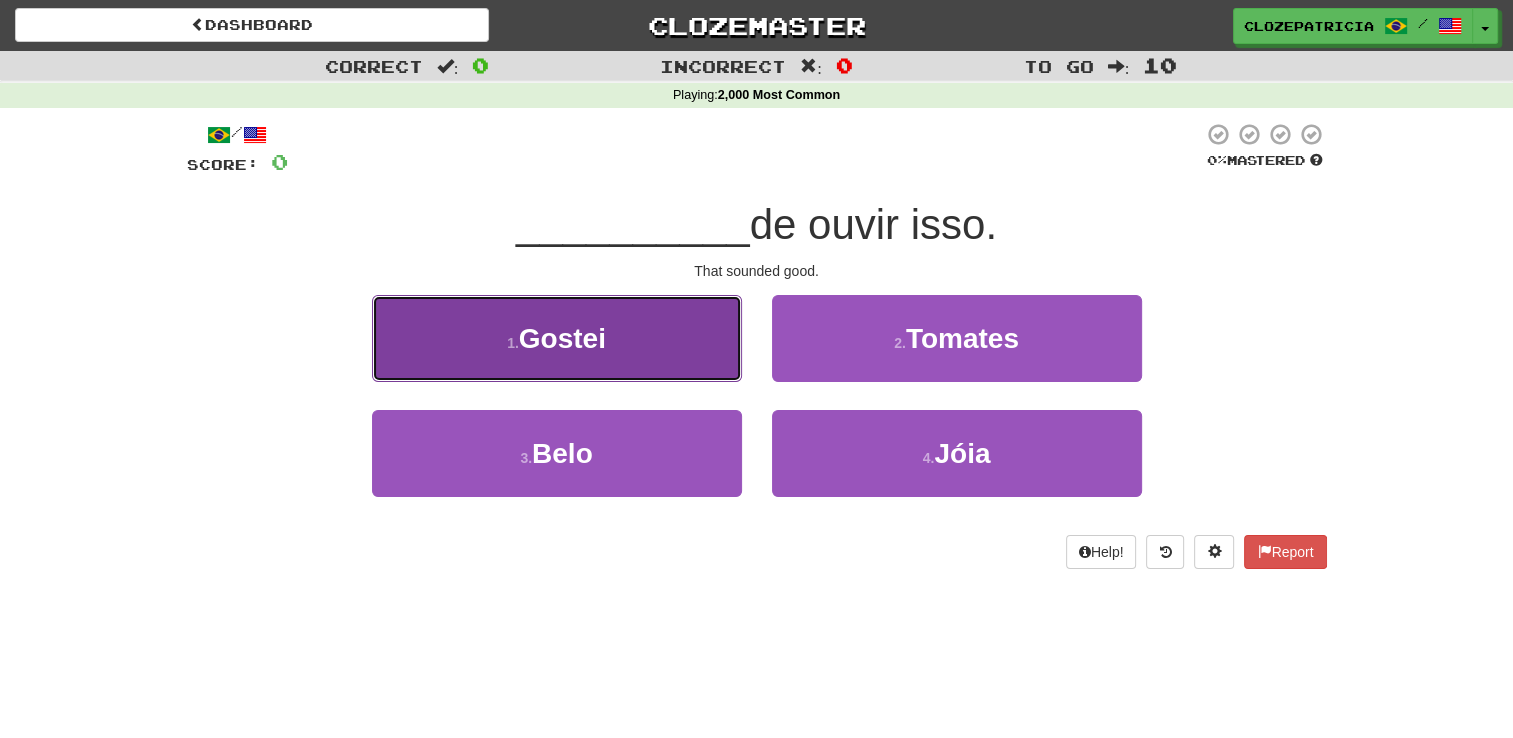 click on "1 .  Gostei" at bounding box center [557, 338] 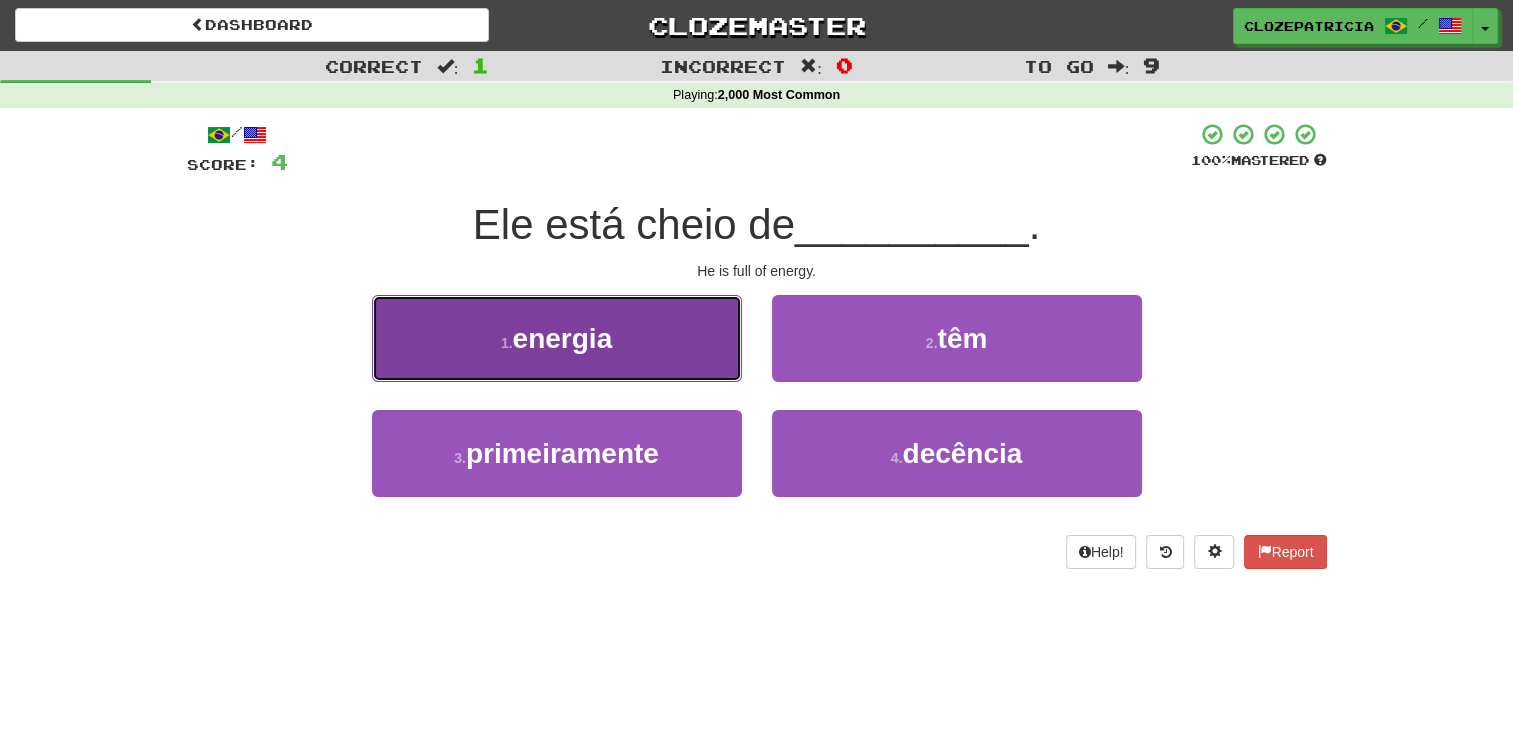 click on "1 .  energia" at bounding box center [557, 338] 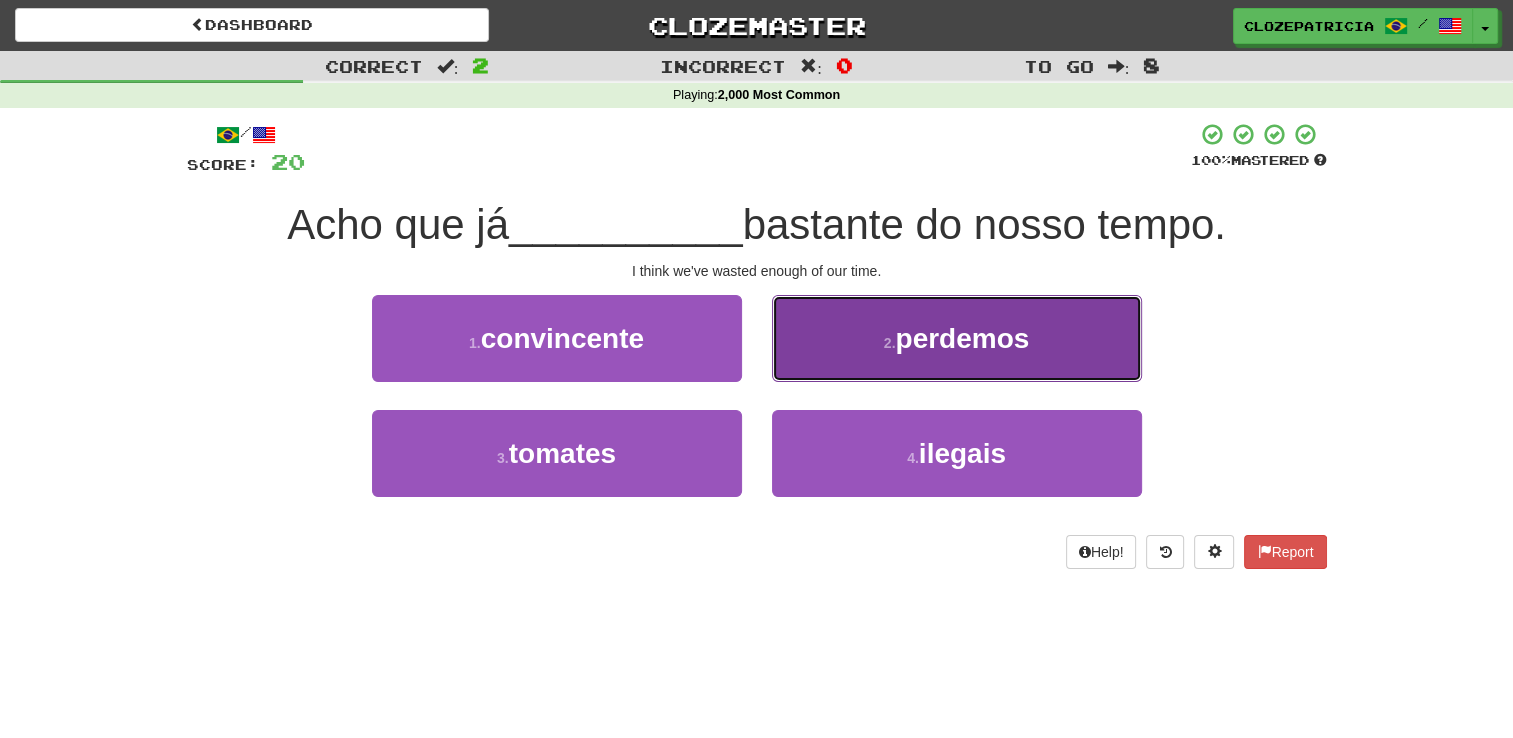 click on "2 .  perdemos" at bounding box center [957, 338] 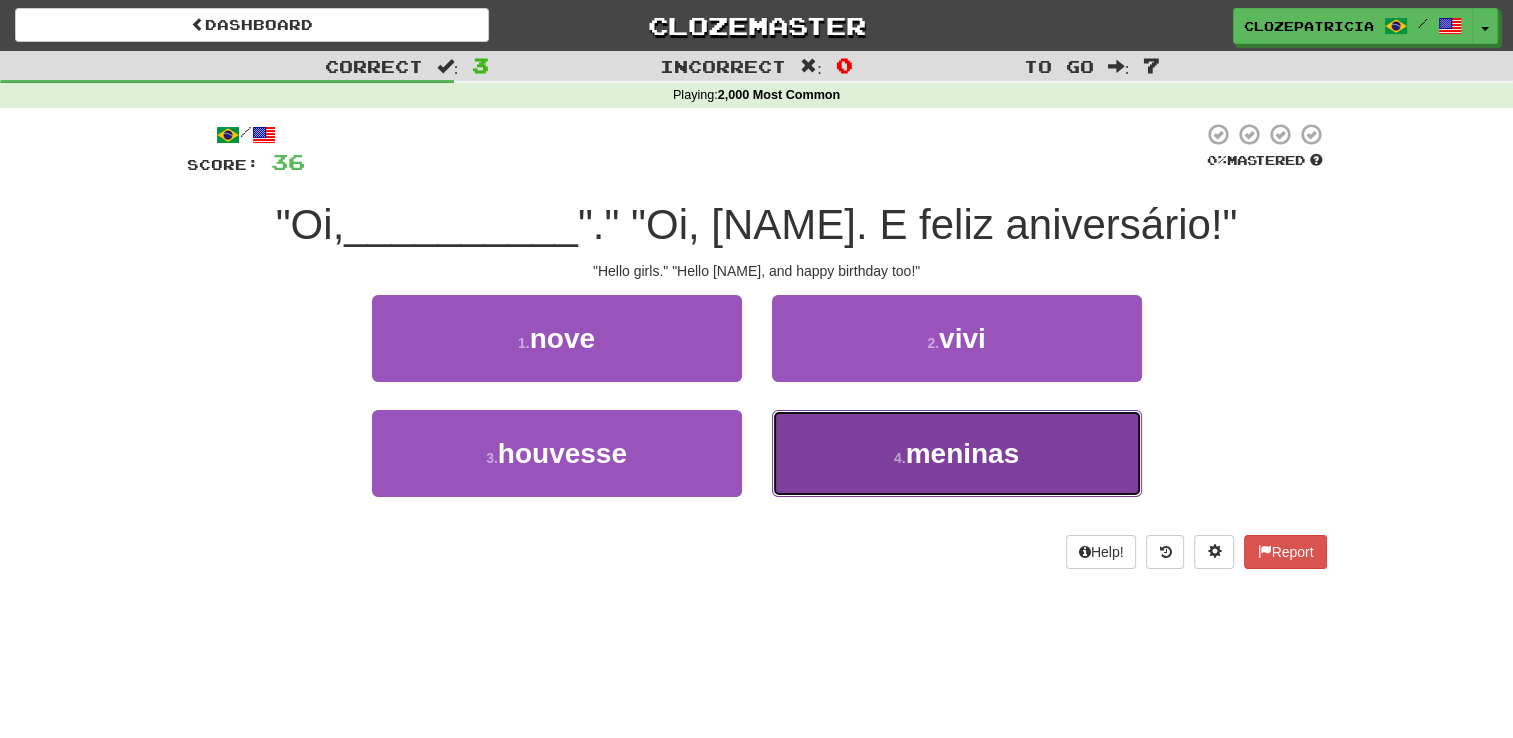 click on "4 .  meninas" at bounding box center (957, 453) 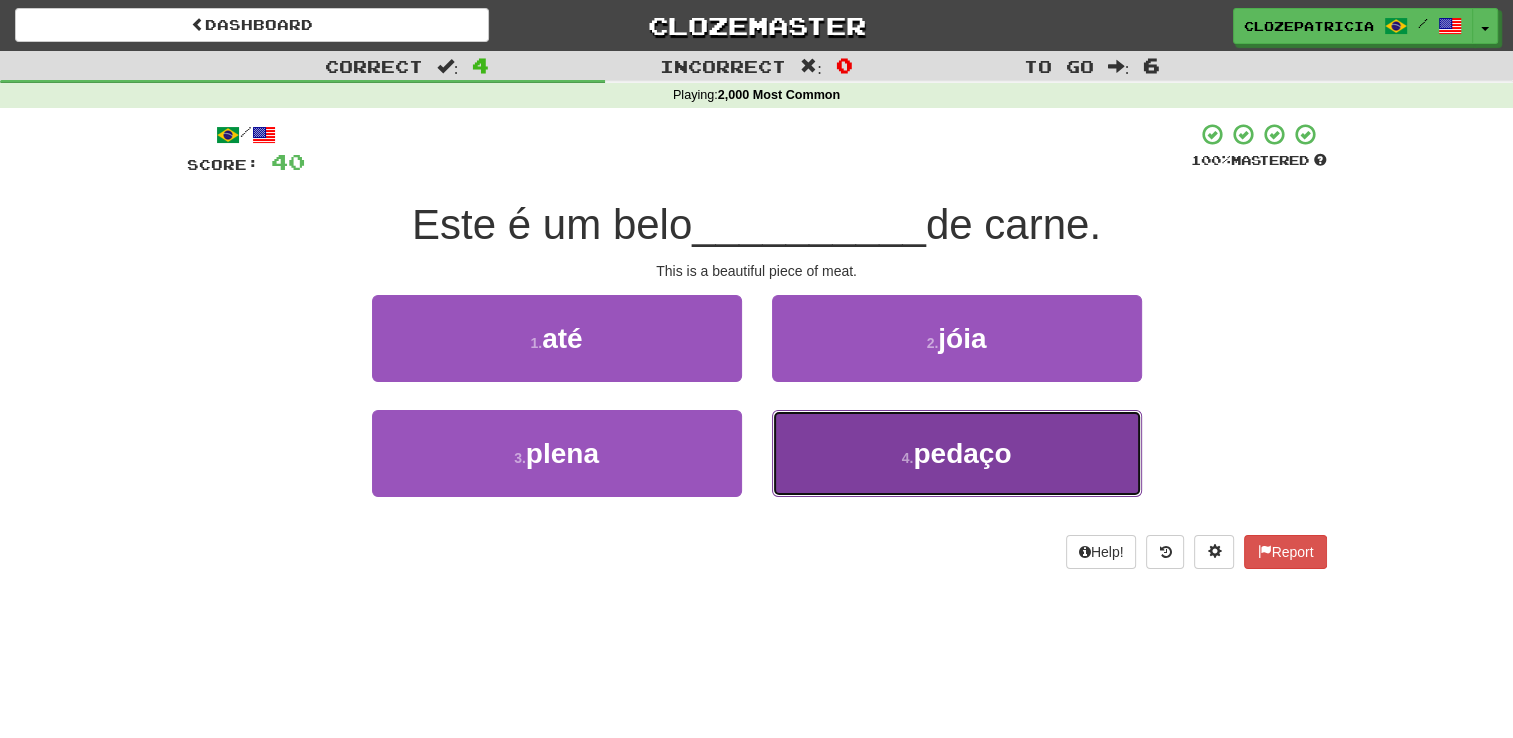 click on "4 .  pedaço" at bounding box center [957, 453] 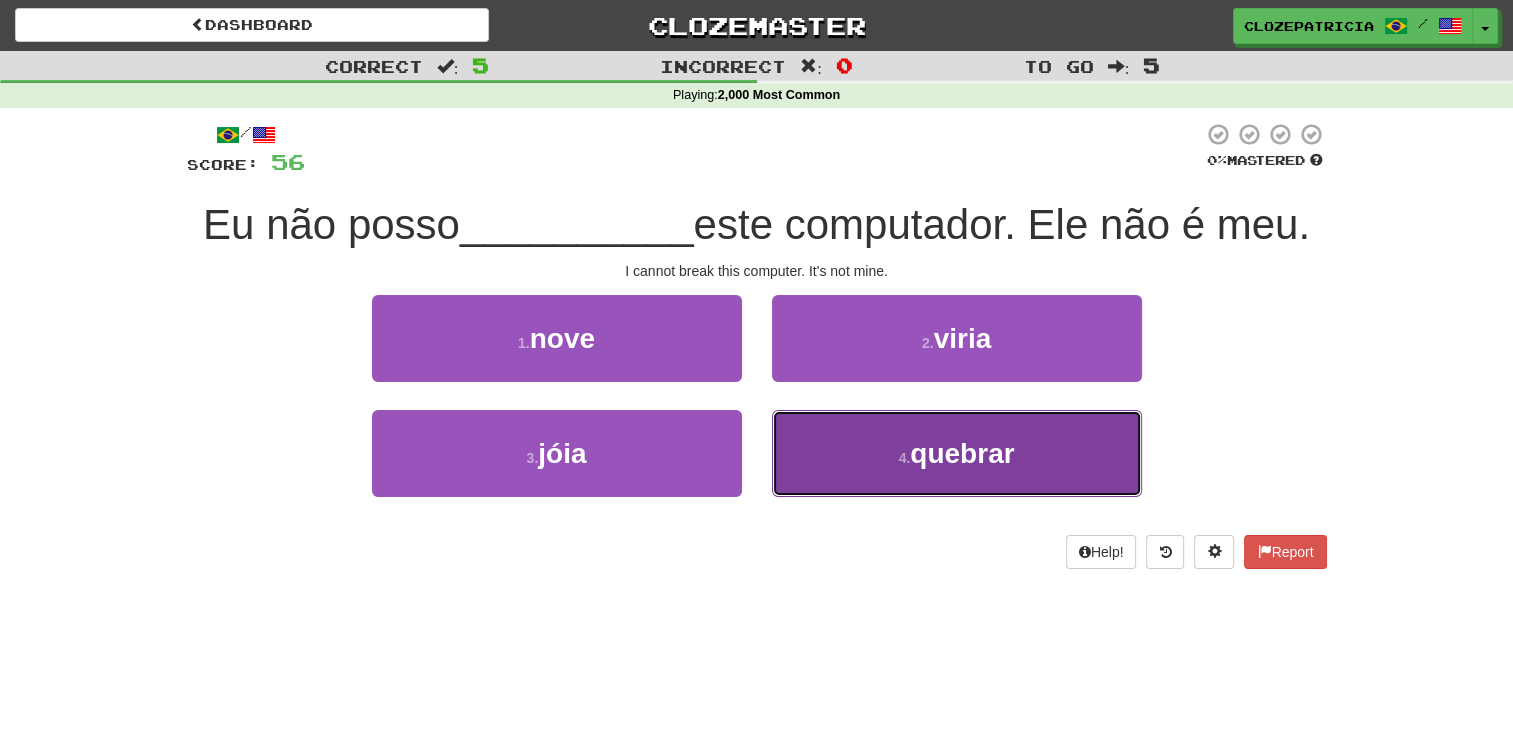click on "4 .  quebrar" at bounding box center [957, 453] 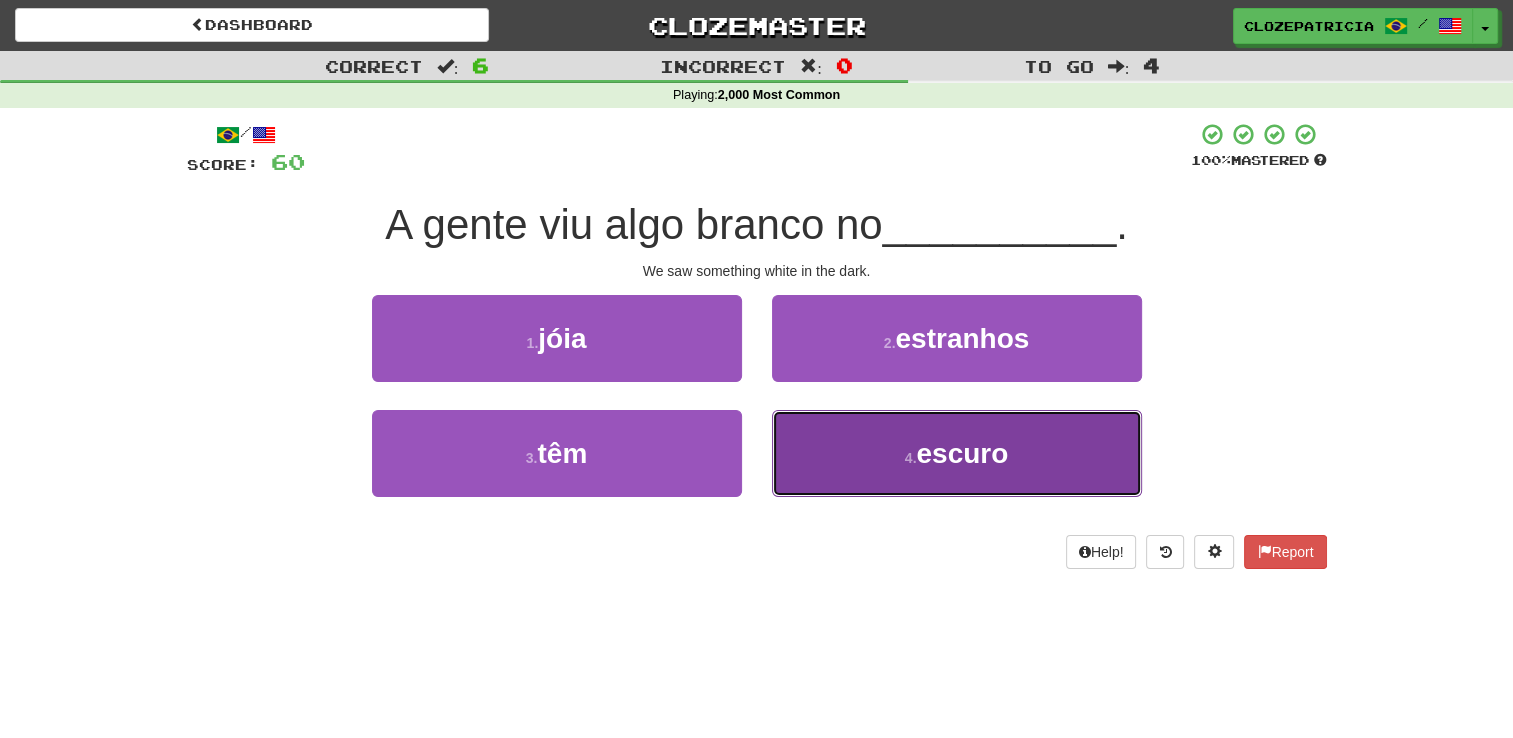click on "4 .  escuro" at bounding box center [957, 453] 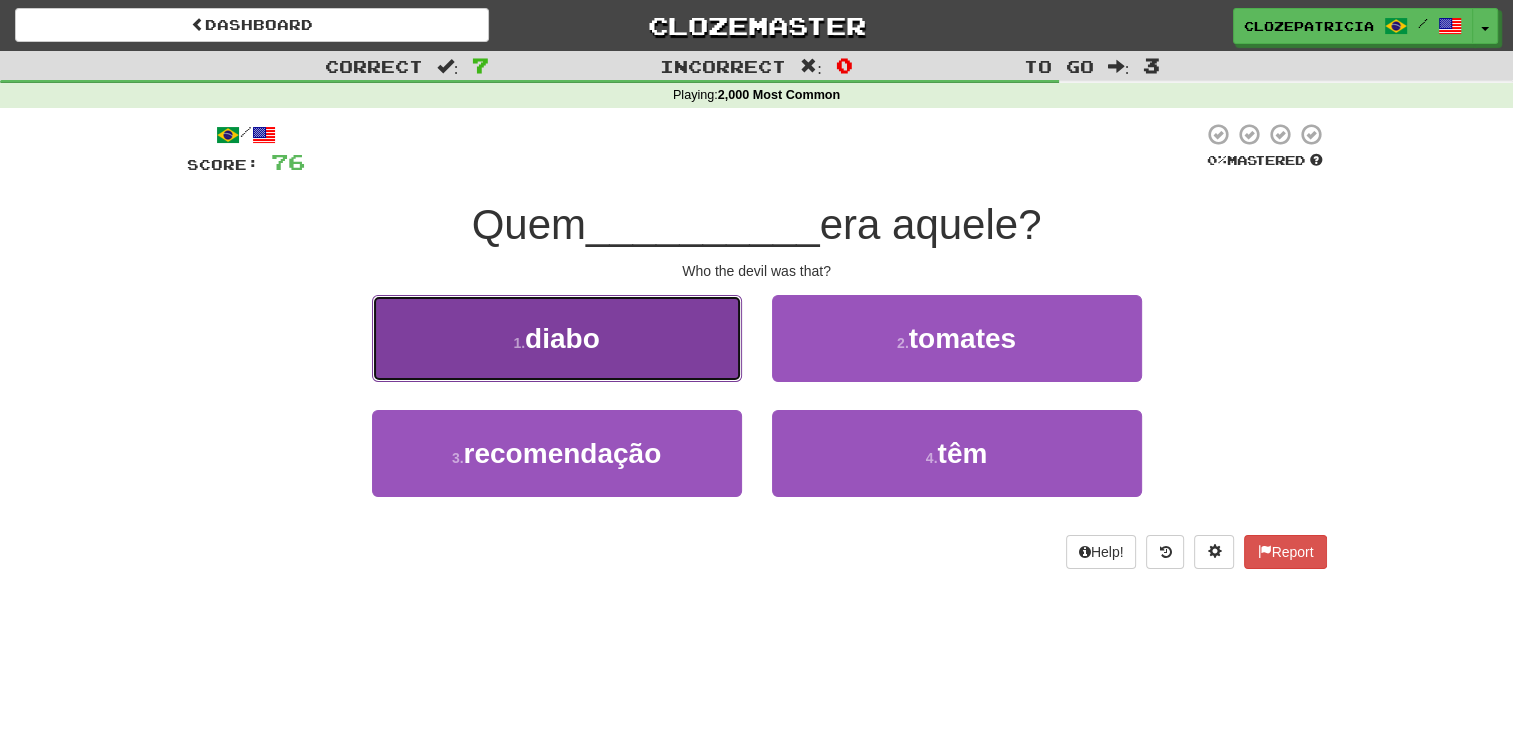 click on "1 .  diabo" at bounding box center [557, 338] 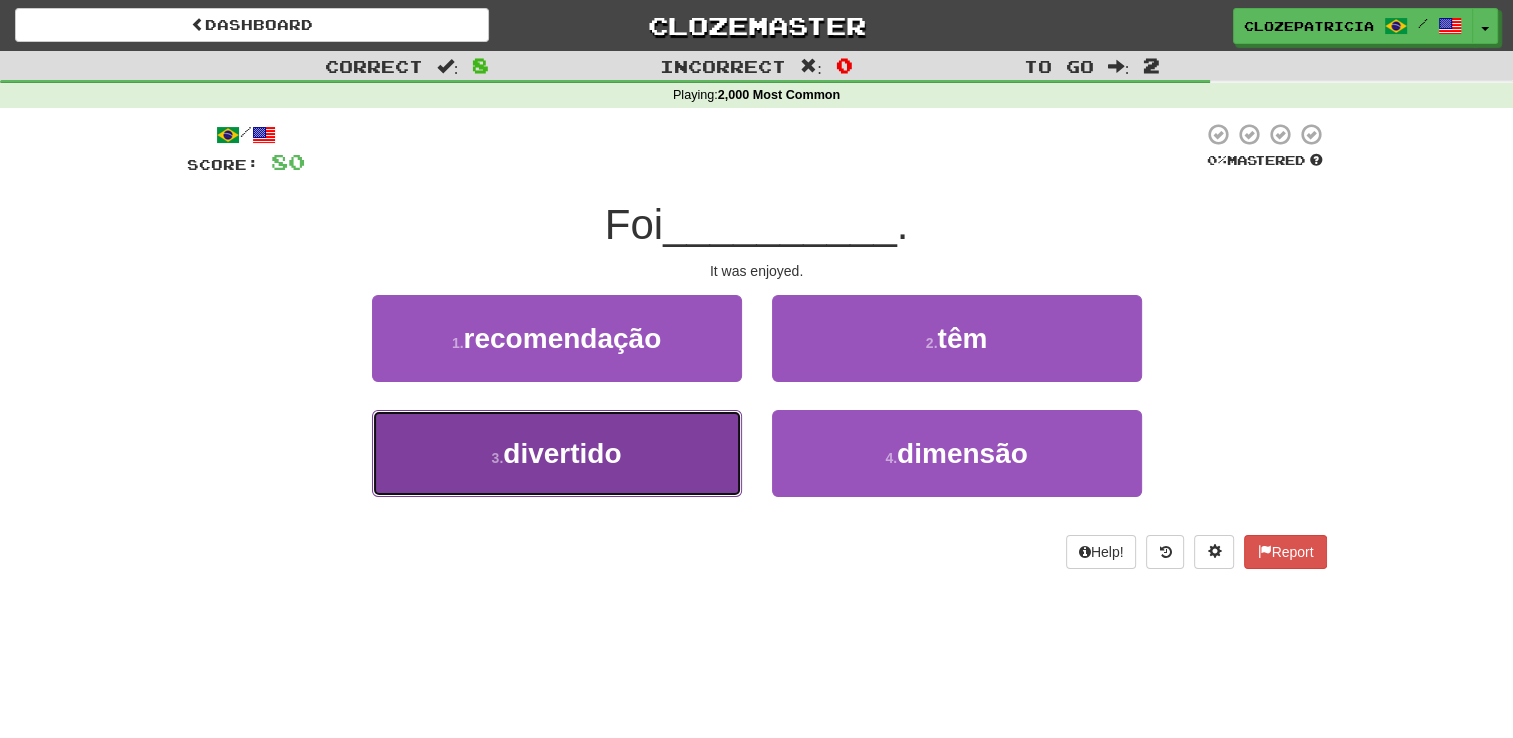 click on "3 .  divertido" at bounding box center [557, 453] 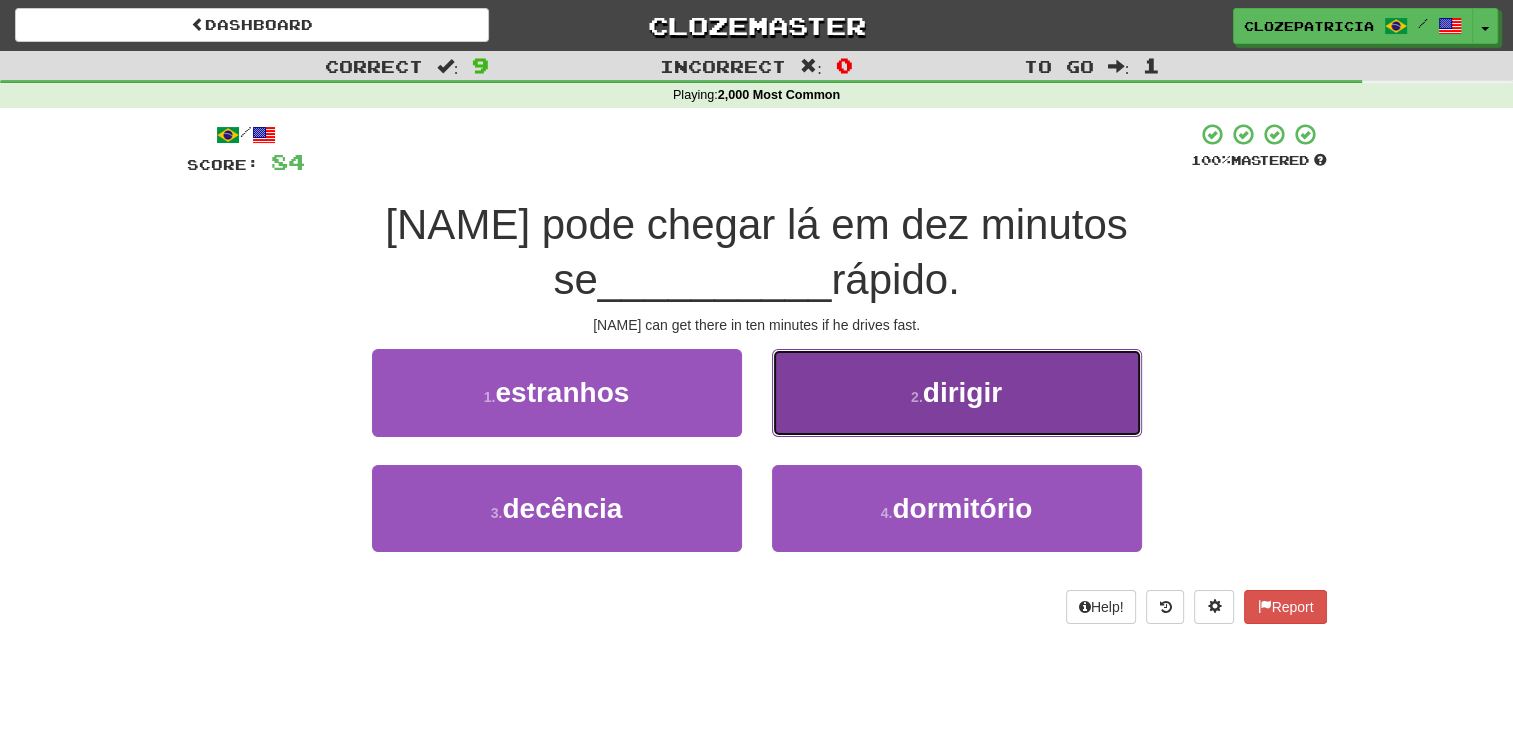 click on "2 .  dirigir" at bounding box center (957, 392) 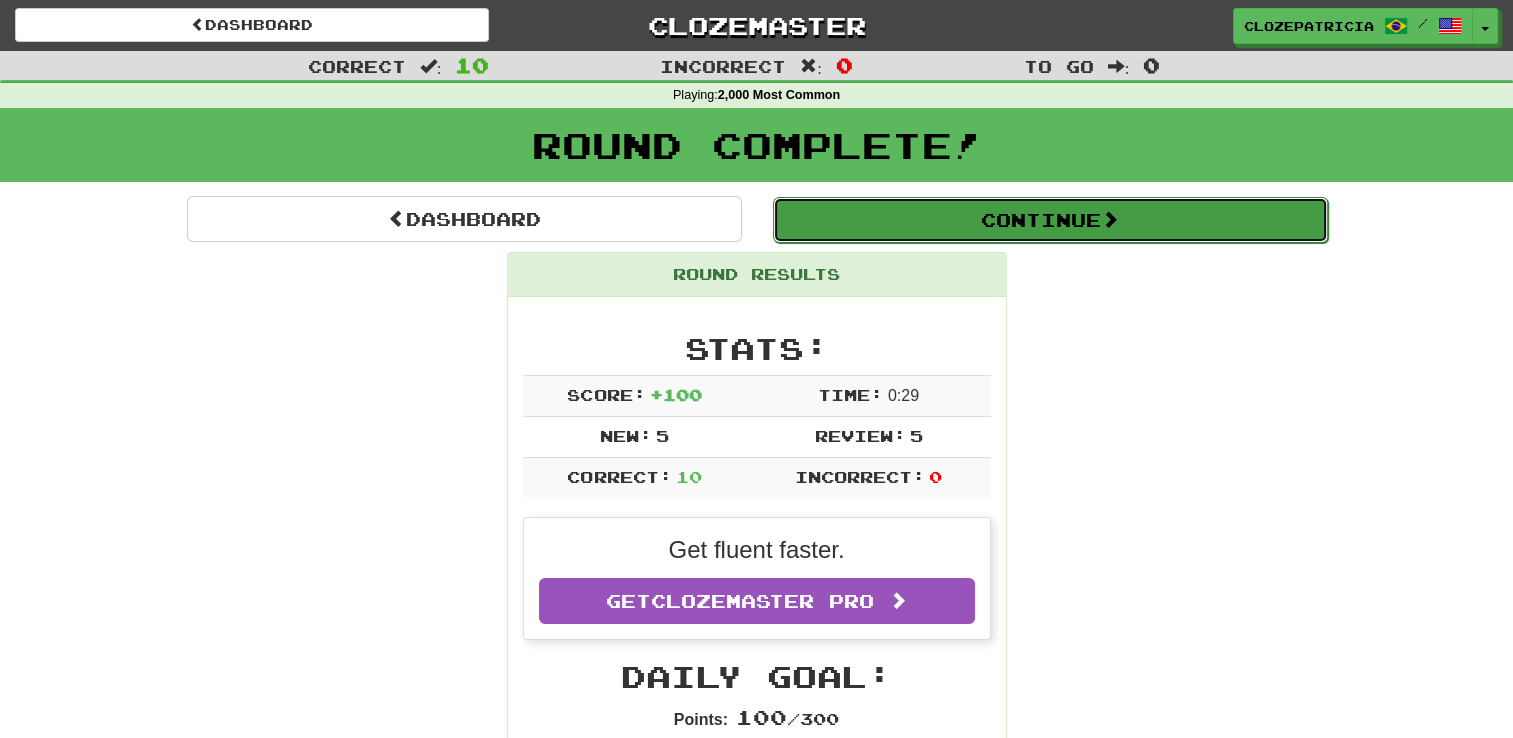 click at bounding box center [1110, 219] 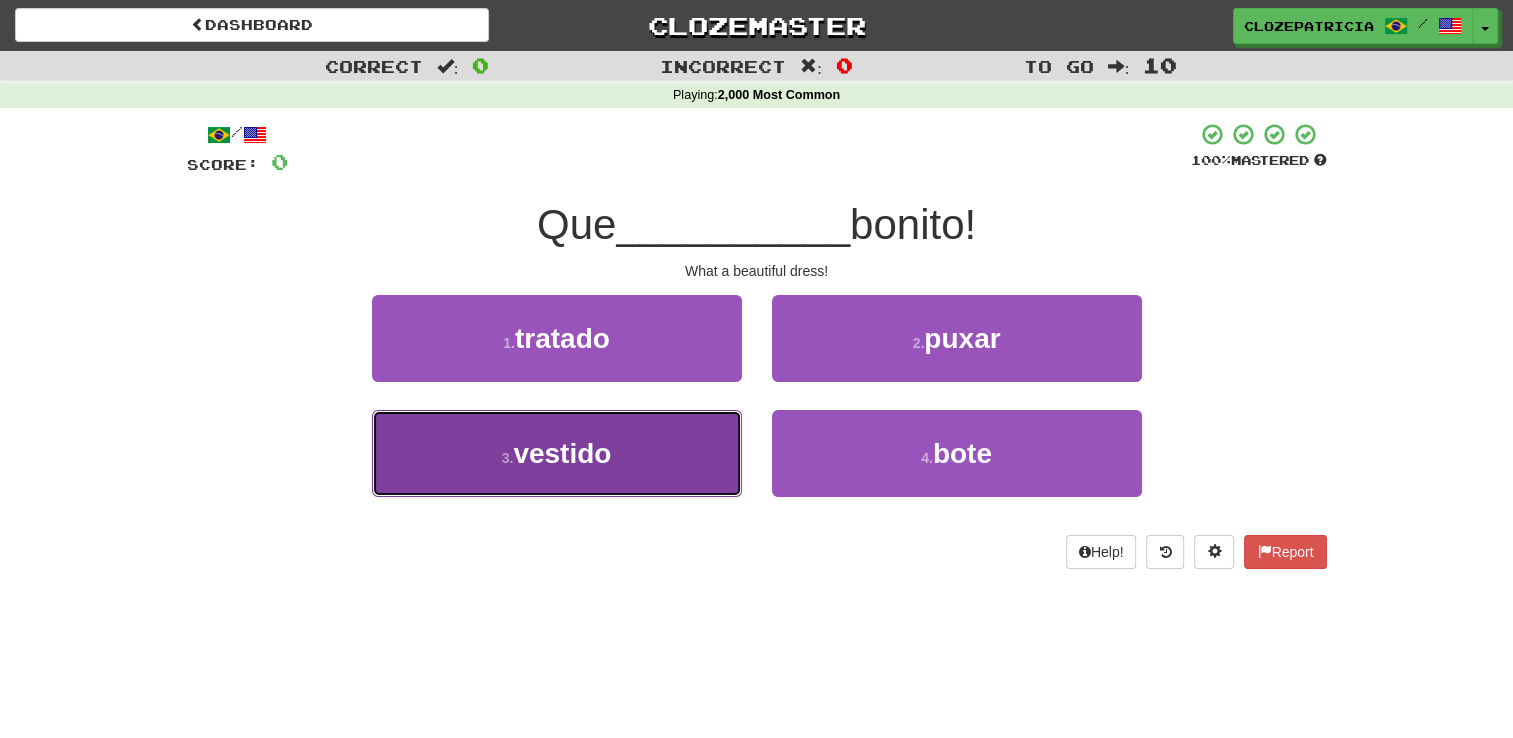 click on "3 .  vestido" at bounding box center (557, 453) 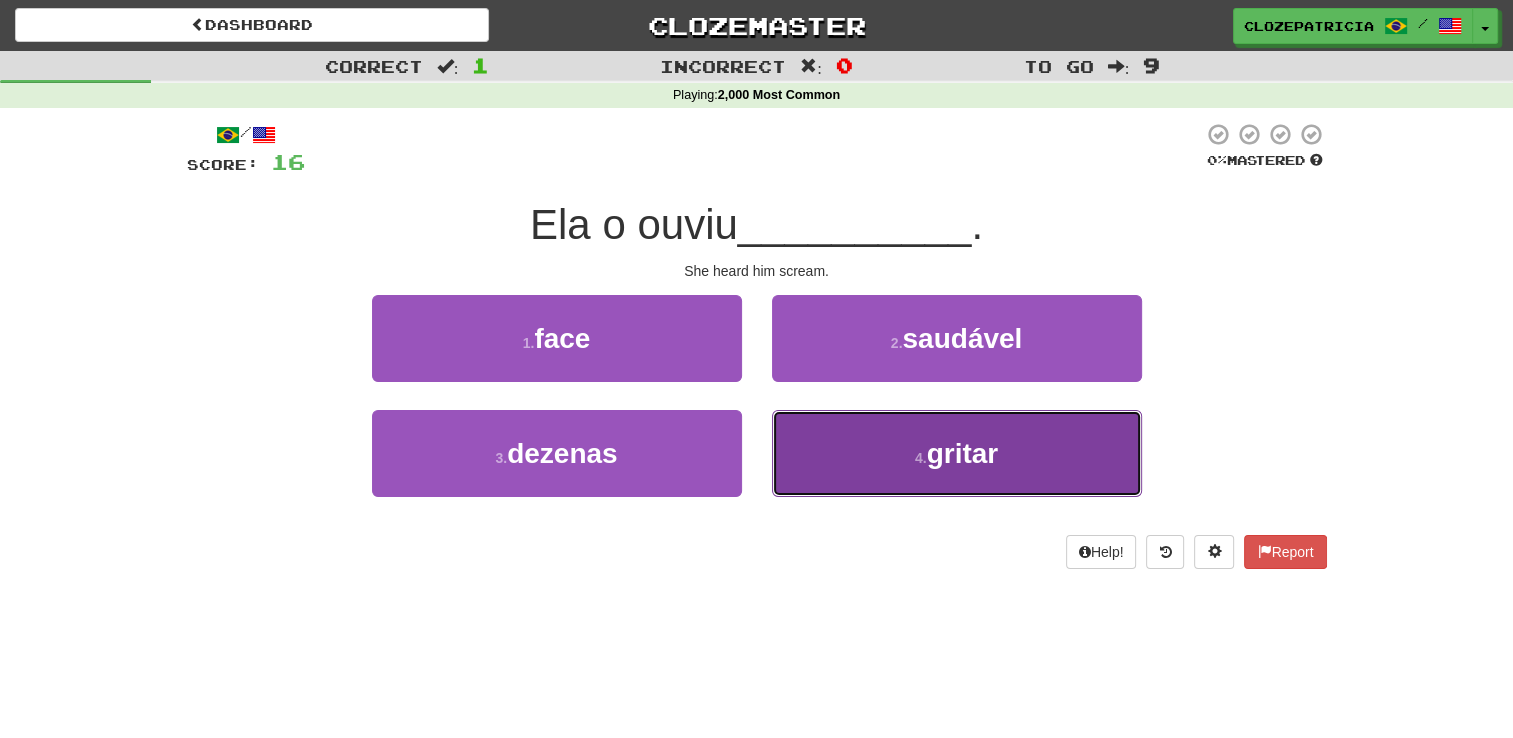 click on "4 .  gritar" at bounding box center [957, 453] 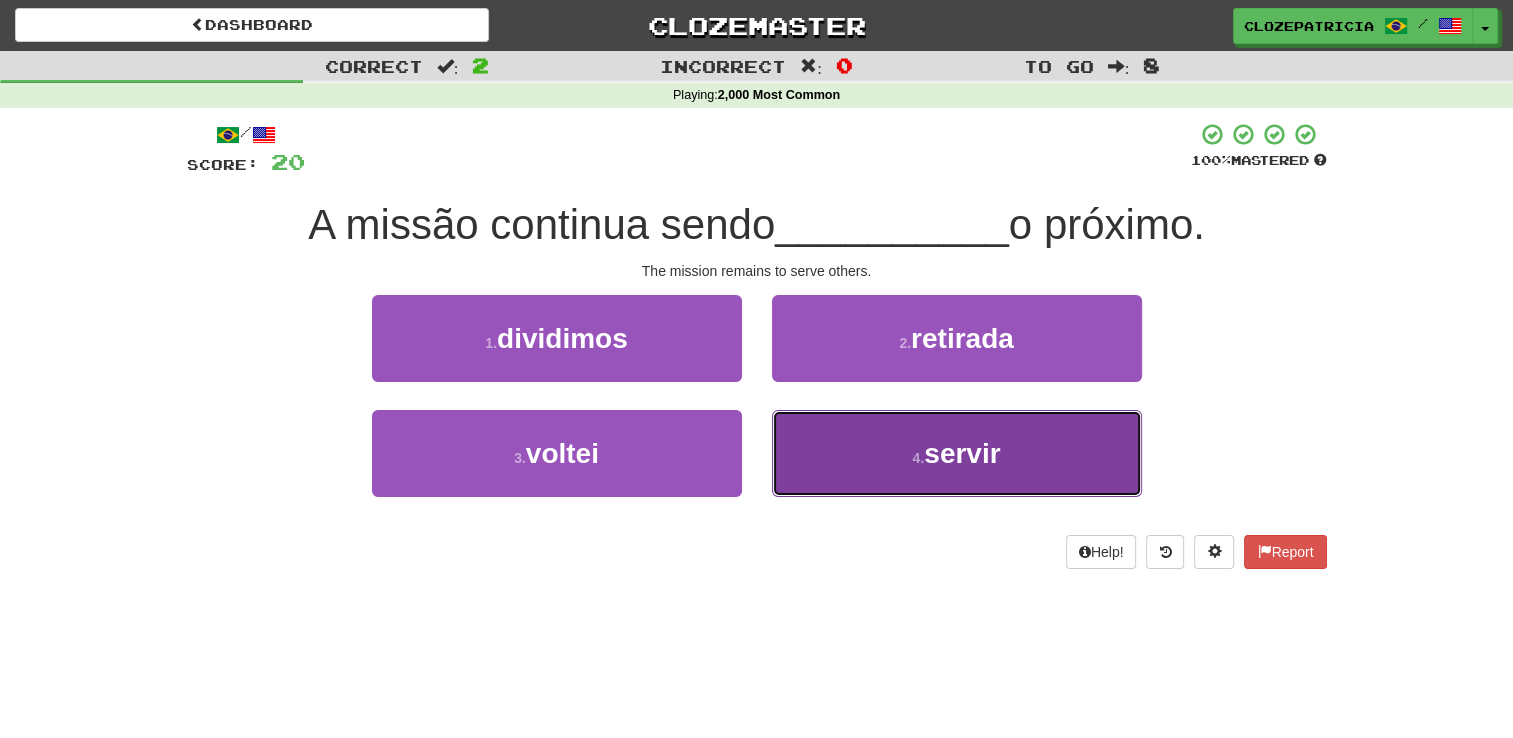 click on "4 .  servir" at bounding box center [957, 453] 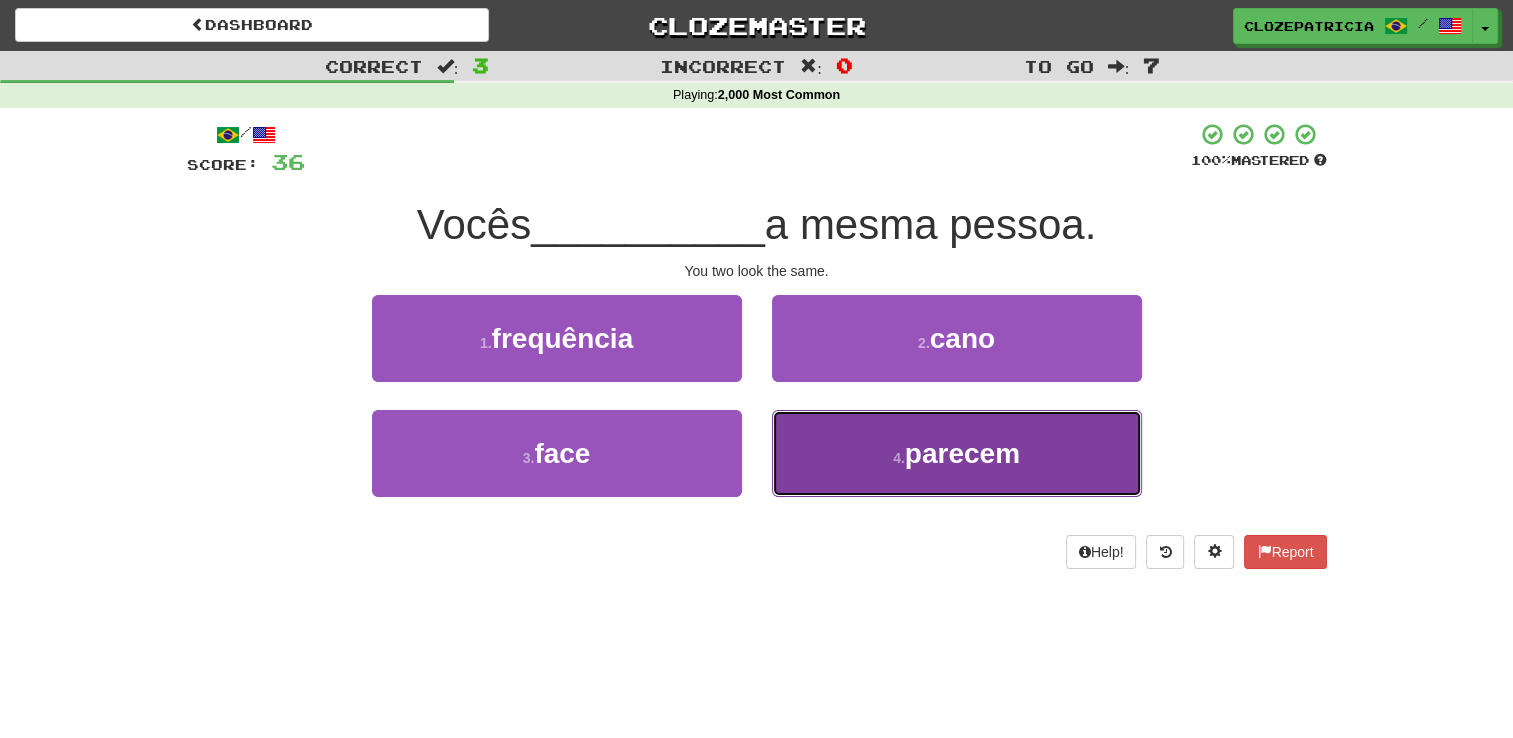 click on "4 .  parecem" at bounding box center (957, 453) 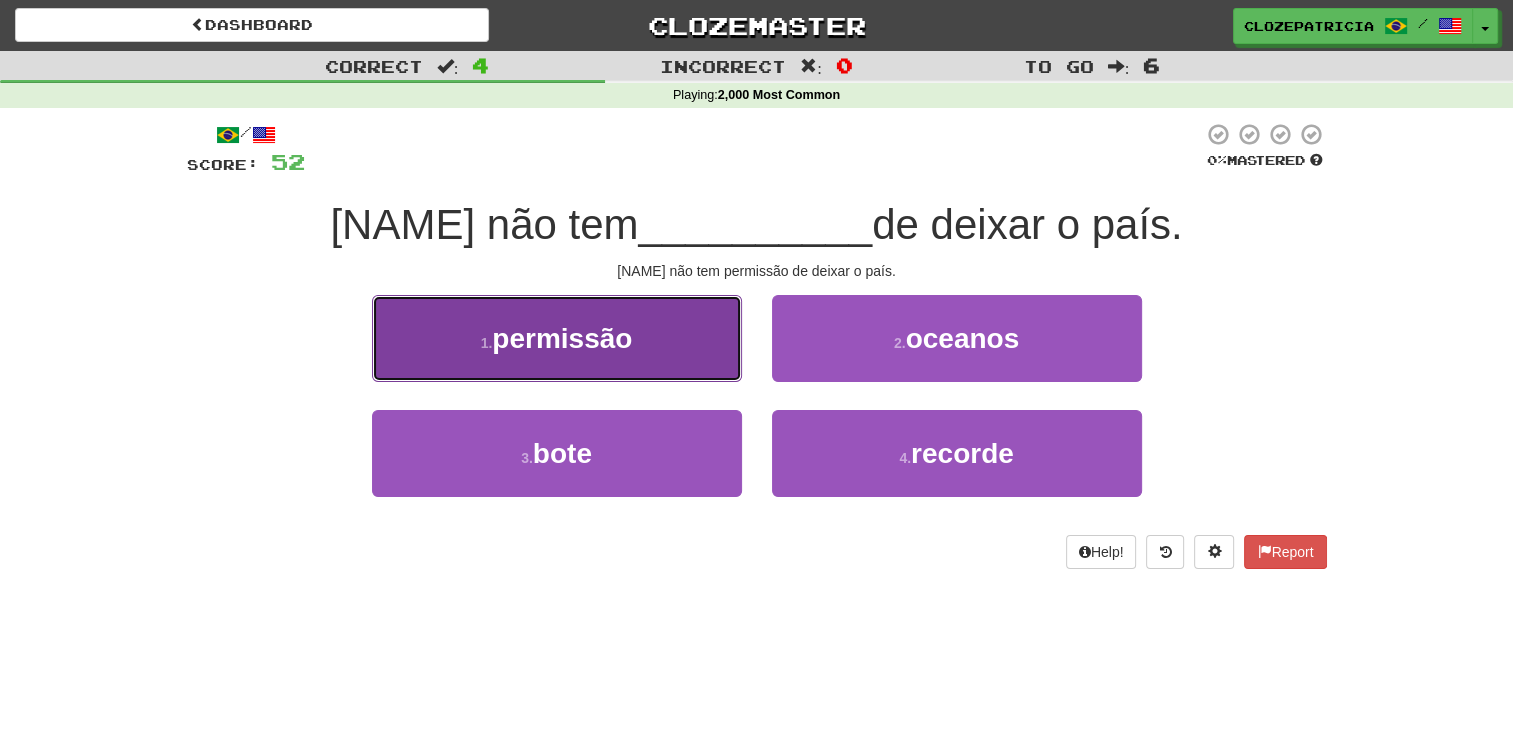 click on "1 .  permissão" at bounding box center [557, 338] 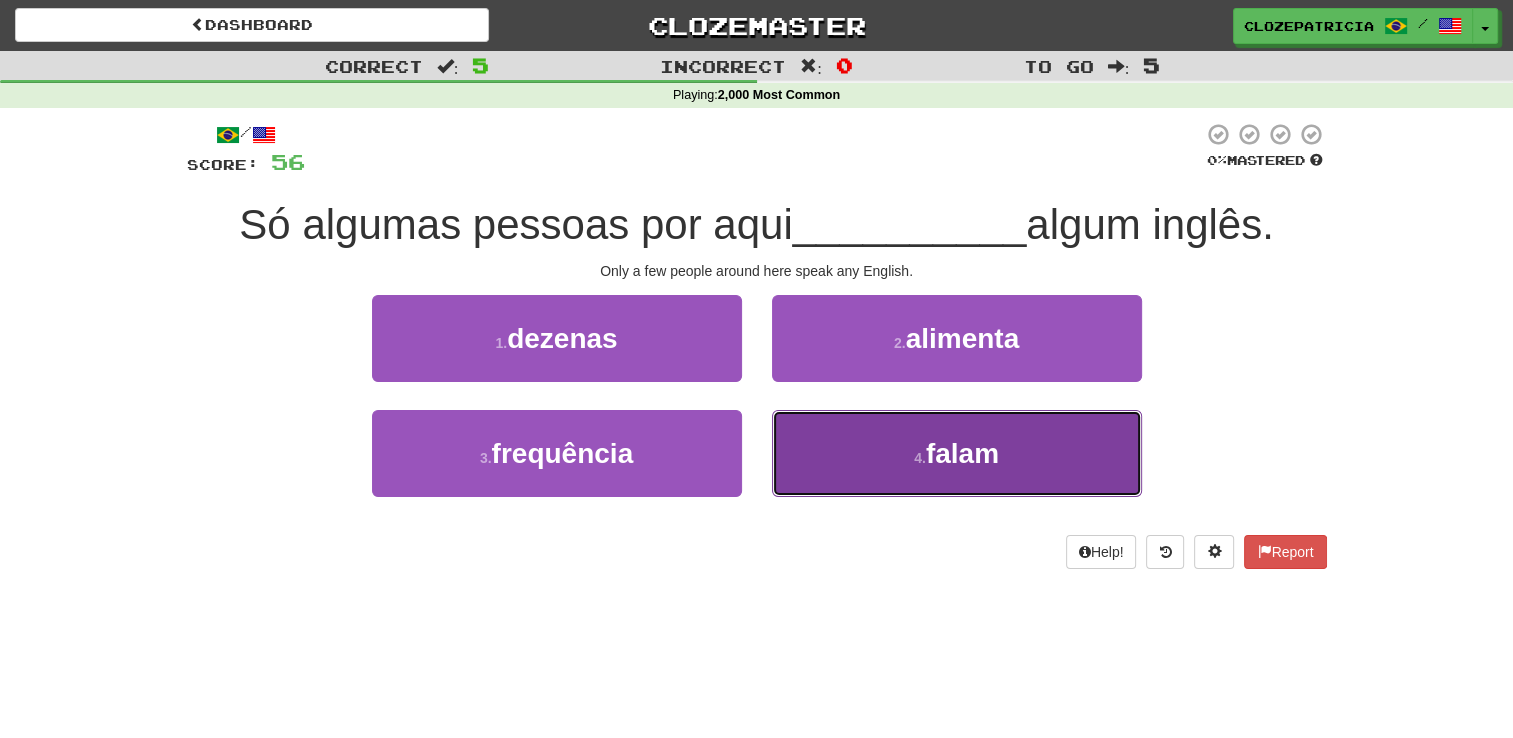 click on "4 .  falam" at bounding box center [957, 453] 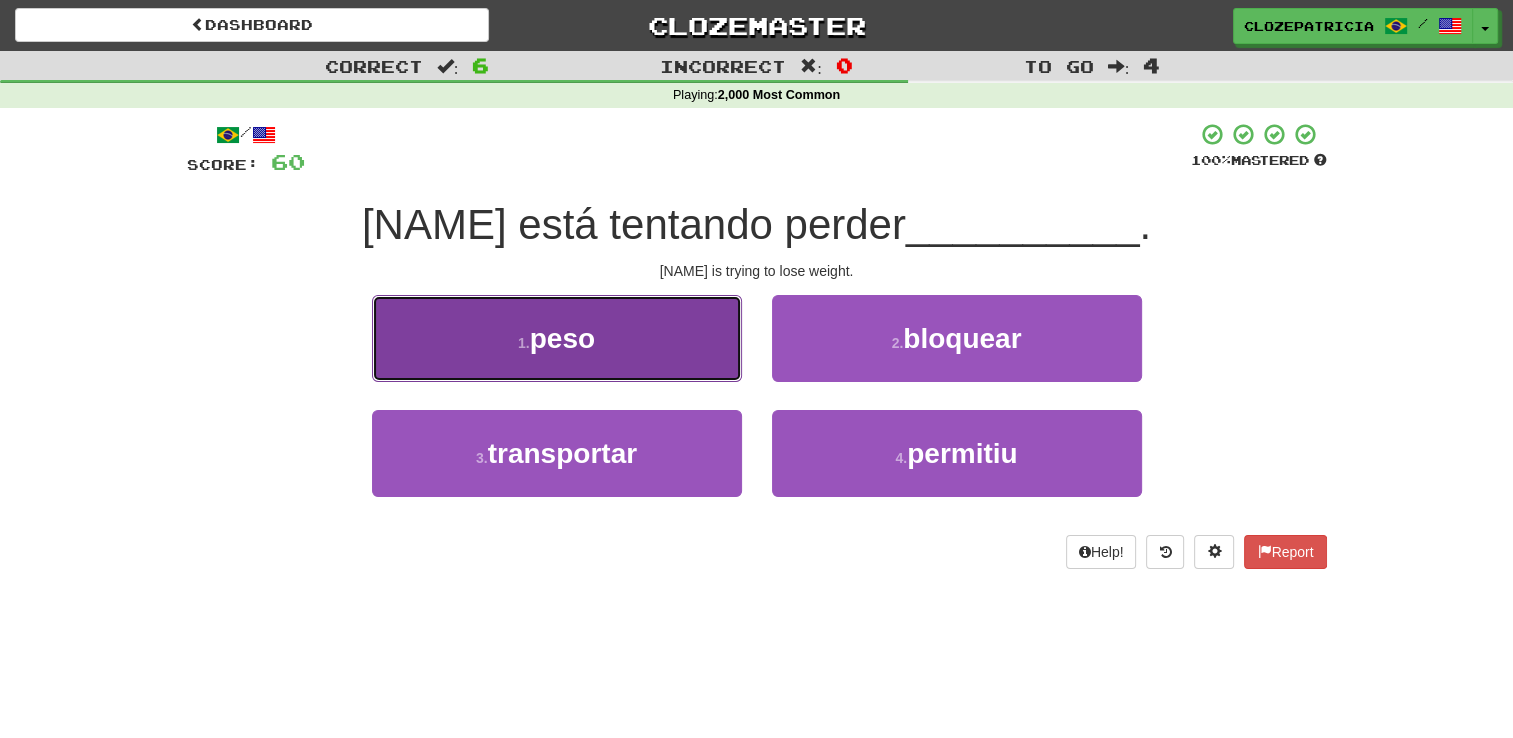 click on "1 .  peso" at bounding box center (557, 338) 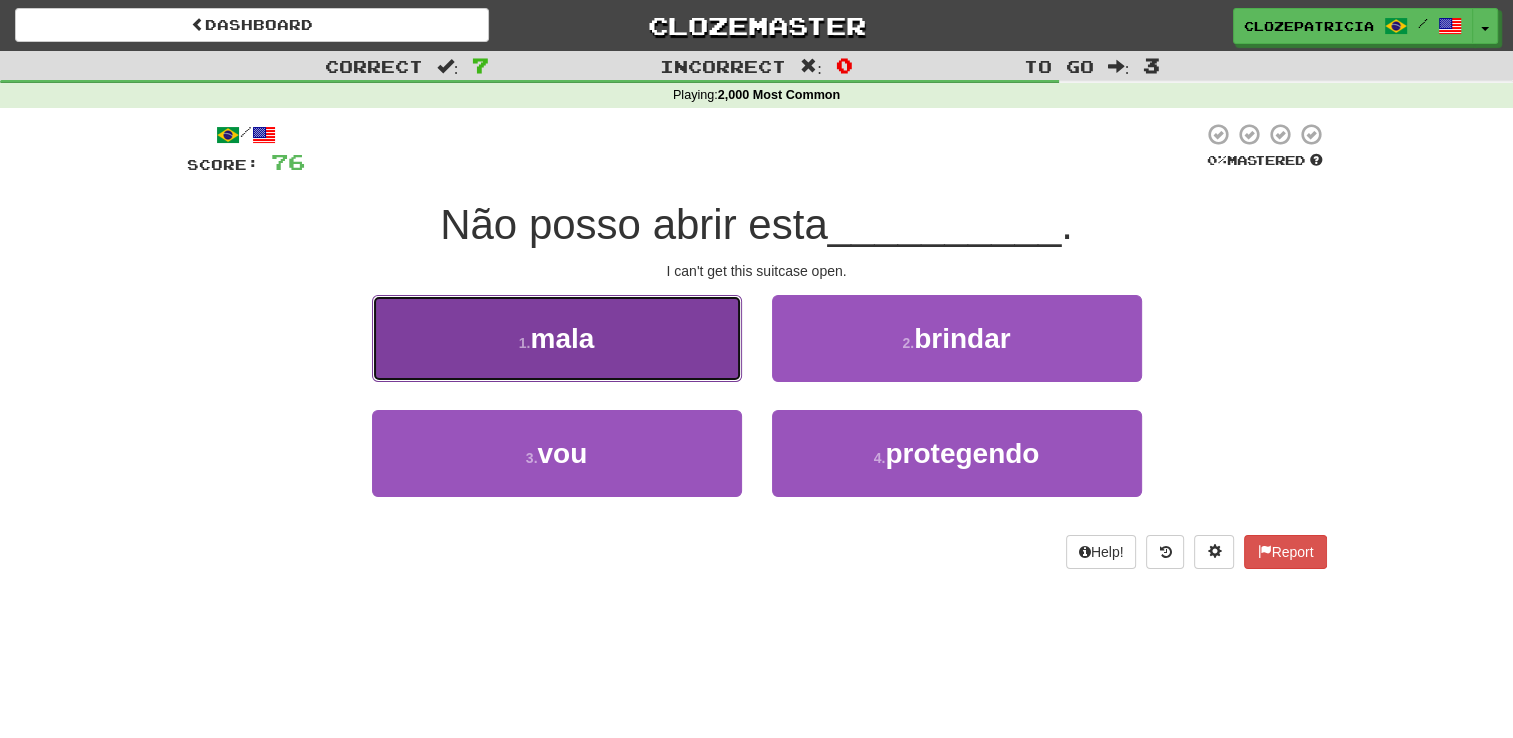 click on "1 .  mala" at bounding box center [557, 338] 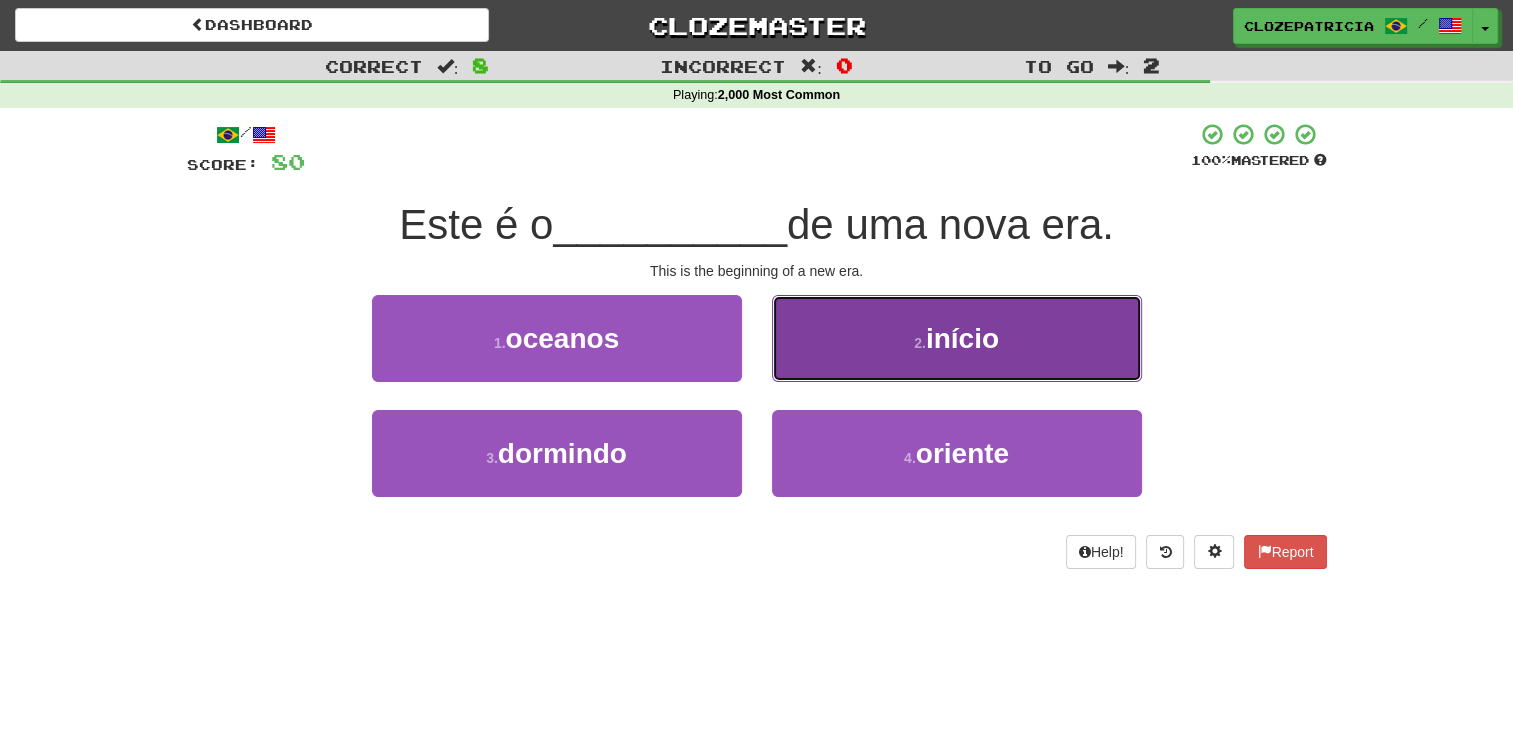 click on "2 ." at bounding box center [920, 343] 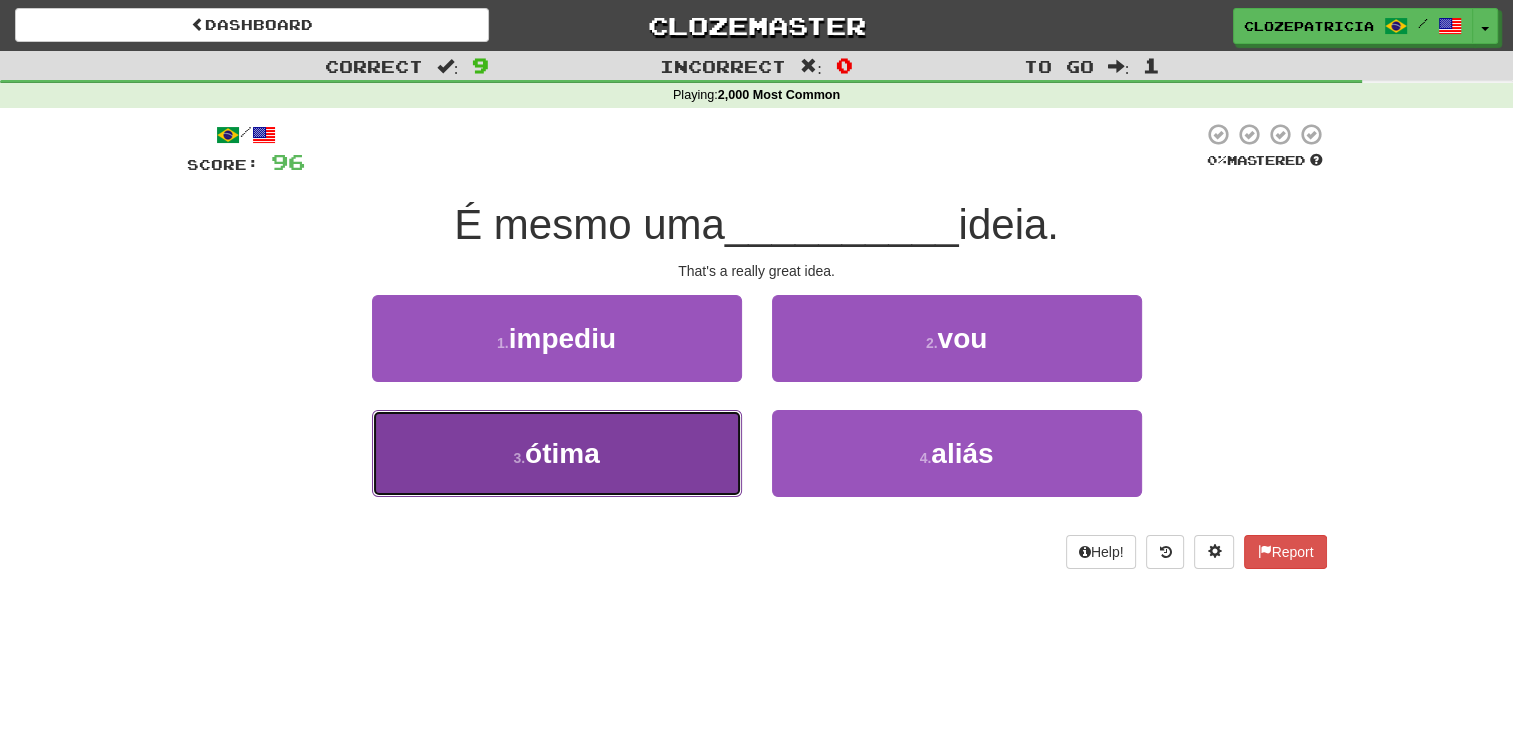 click on "3 .  ótima" at bounding box center [557, 453] 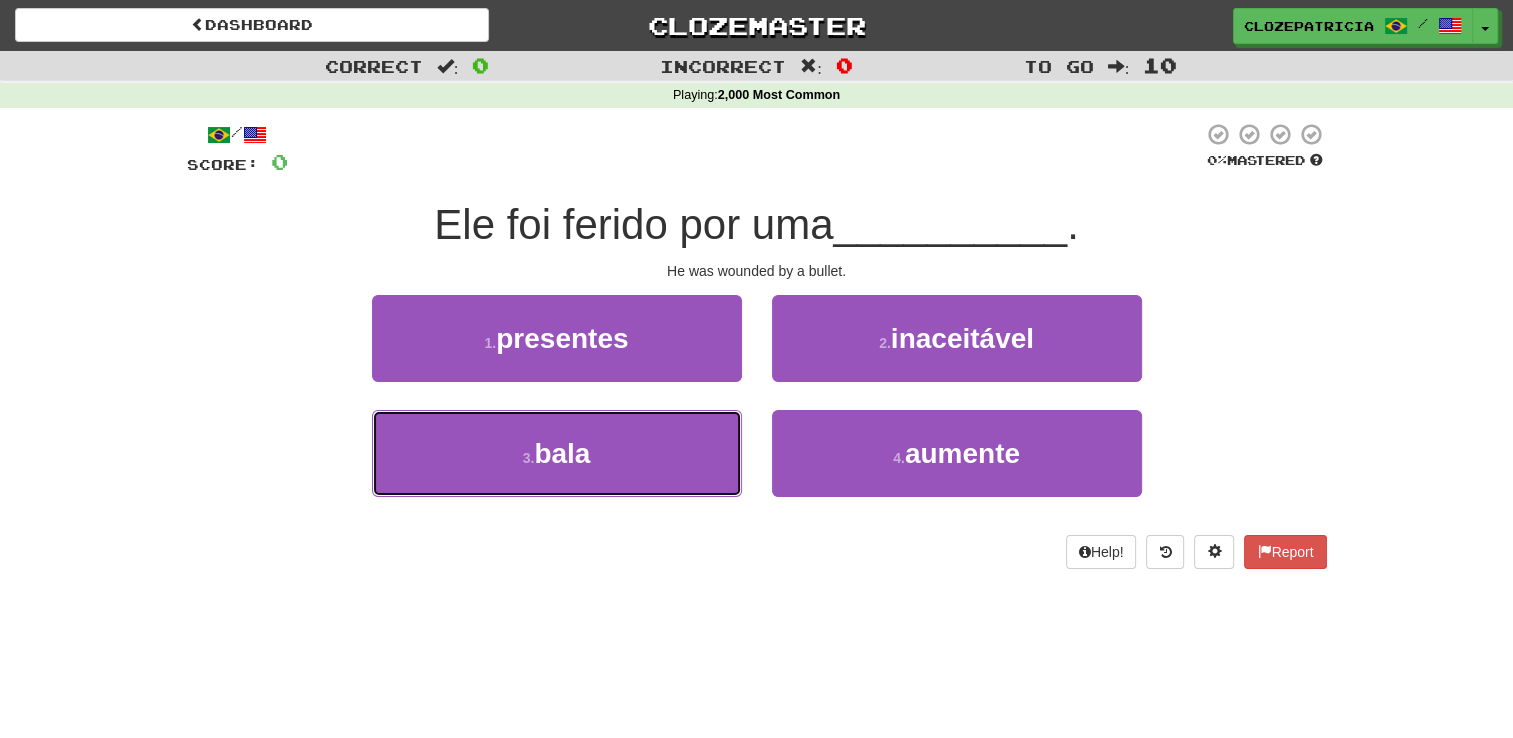 click on "3 .  bala" at bounding box center (557, 453) 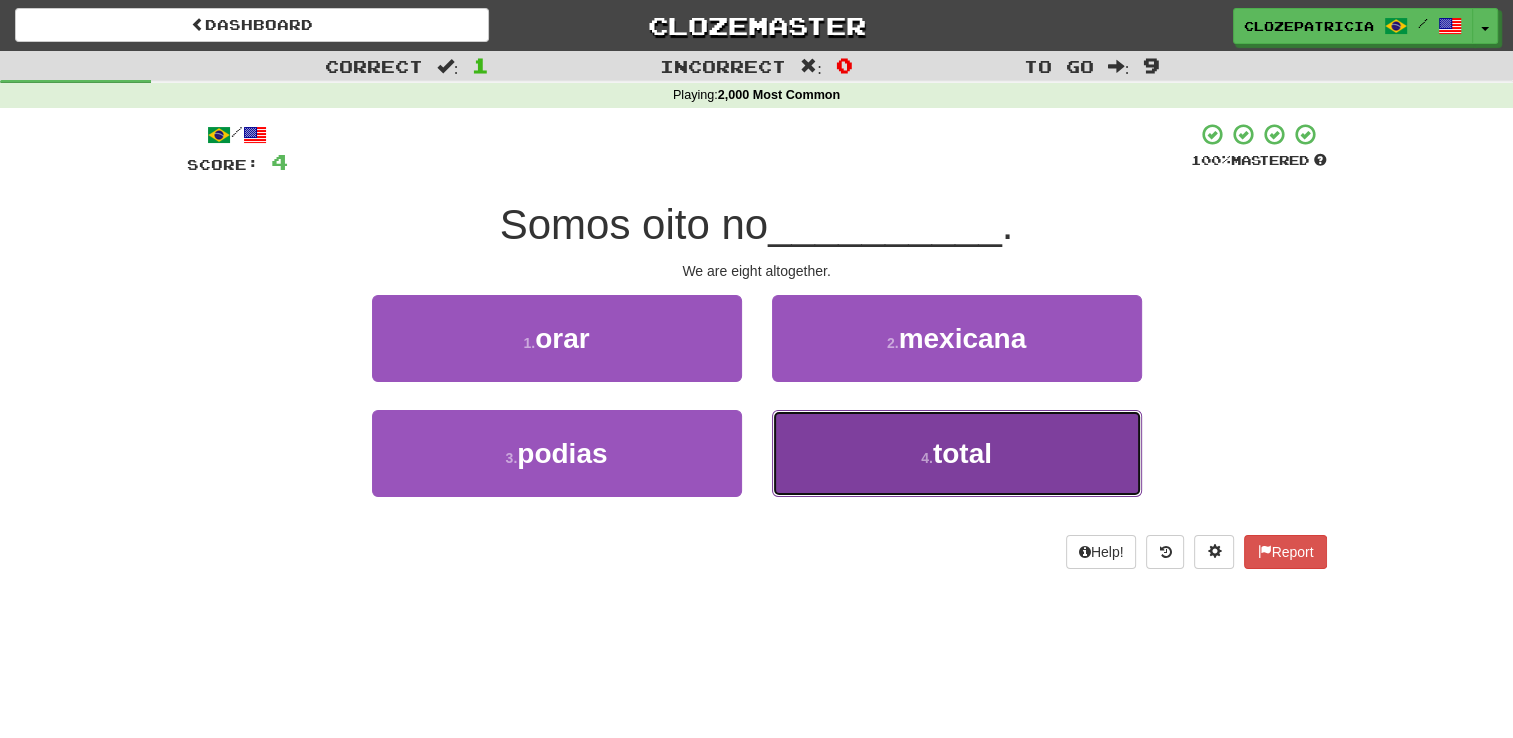 click on "4 ." at bounding box center (927, 458) 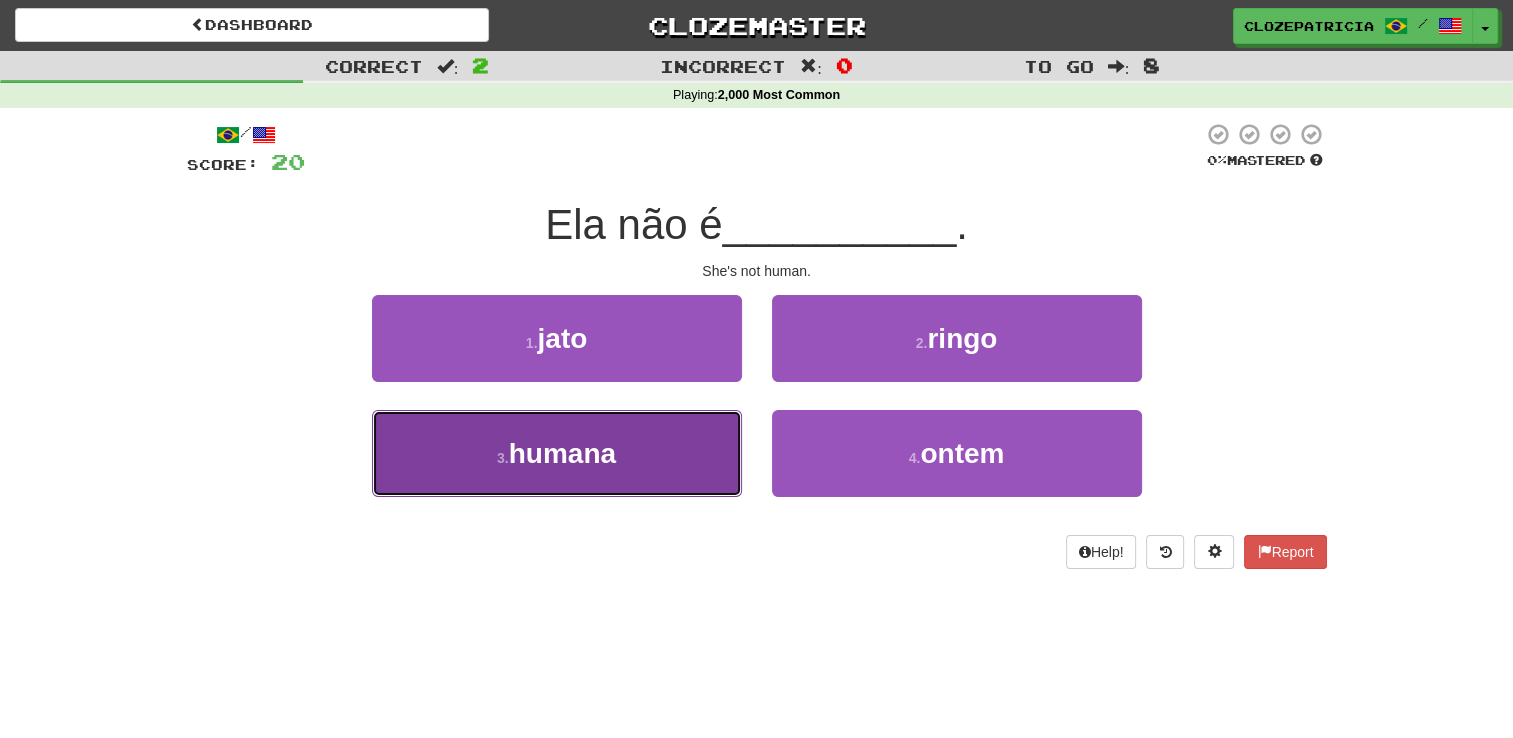 click on "3 .  humana" at bounding box center [557, 453] 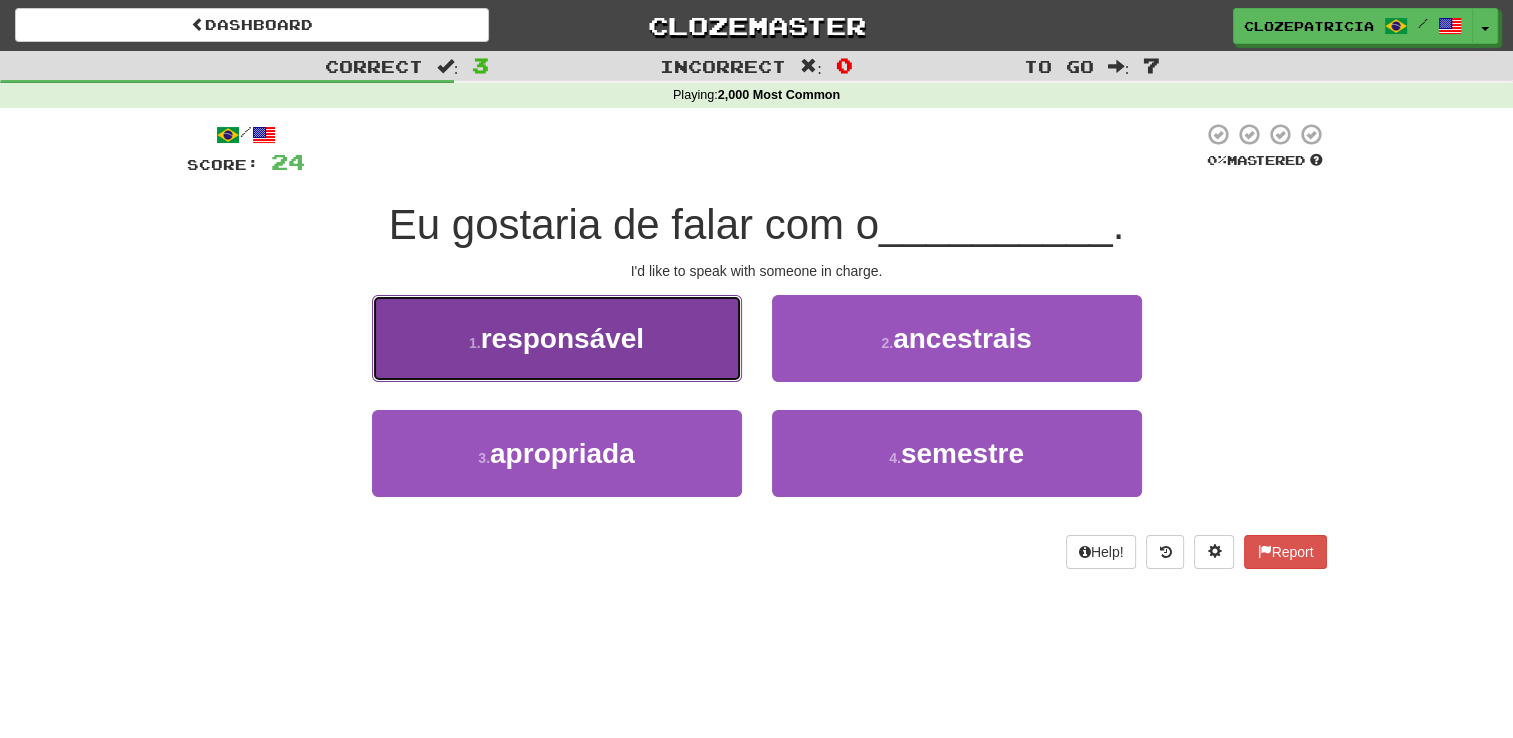 click on "responsável" at bounding box center (562, 338) 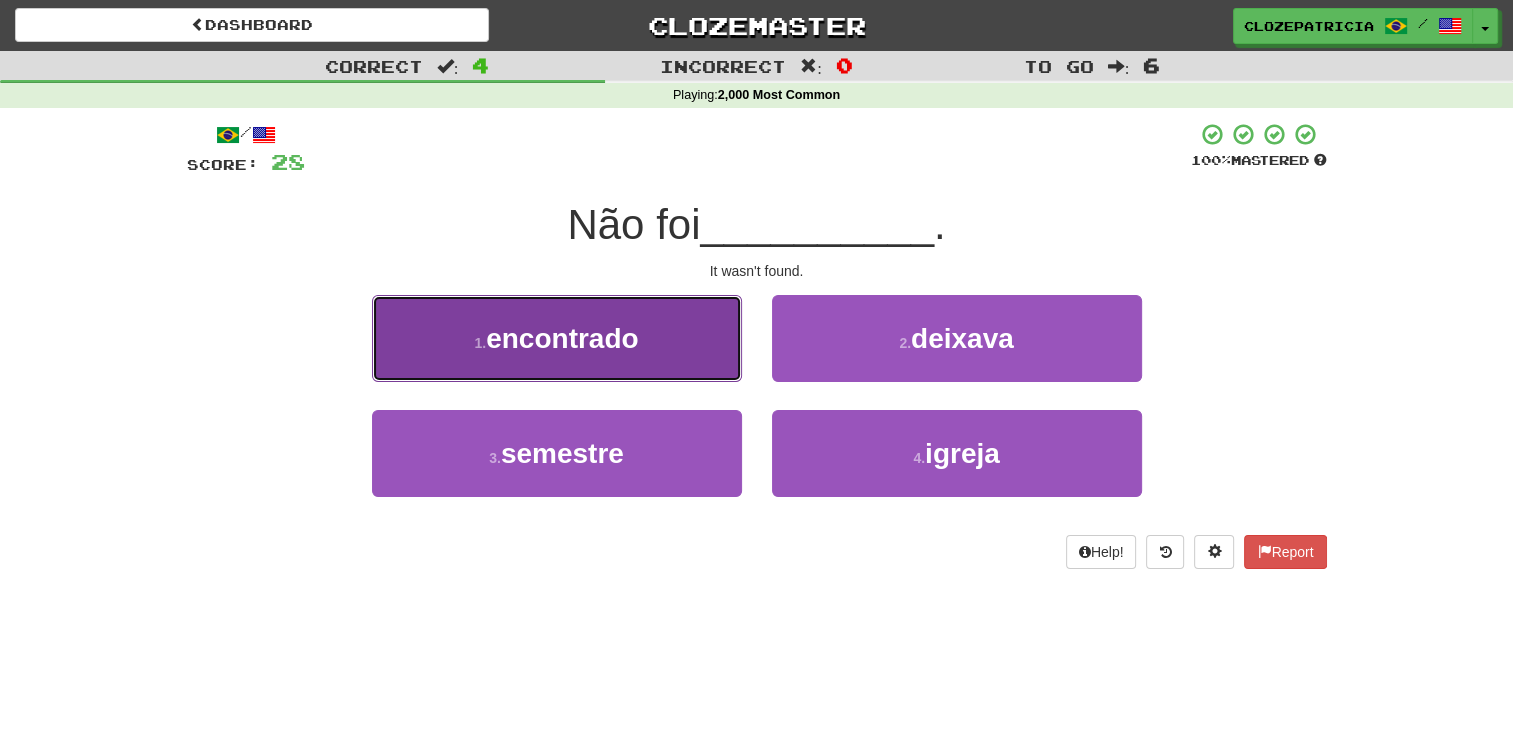 click on "1 .  encontrado" at bounding box center [557, 338] 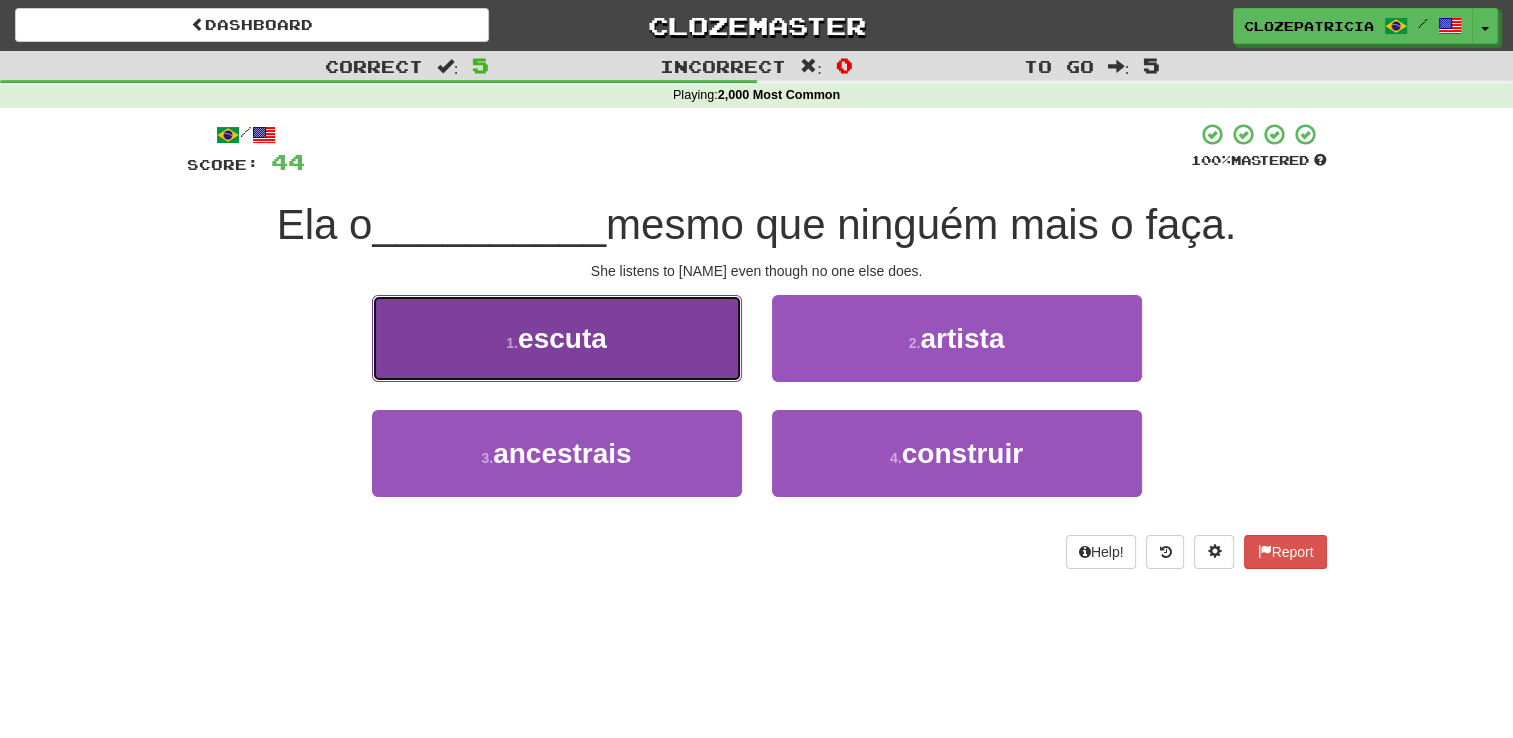 click on "1 .  escuta" at bounding box center (557, 338) 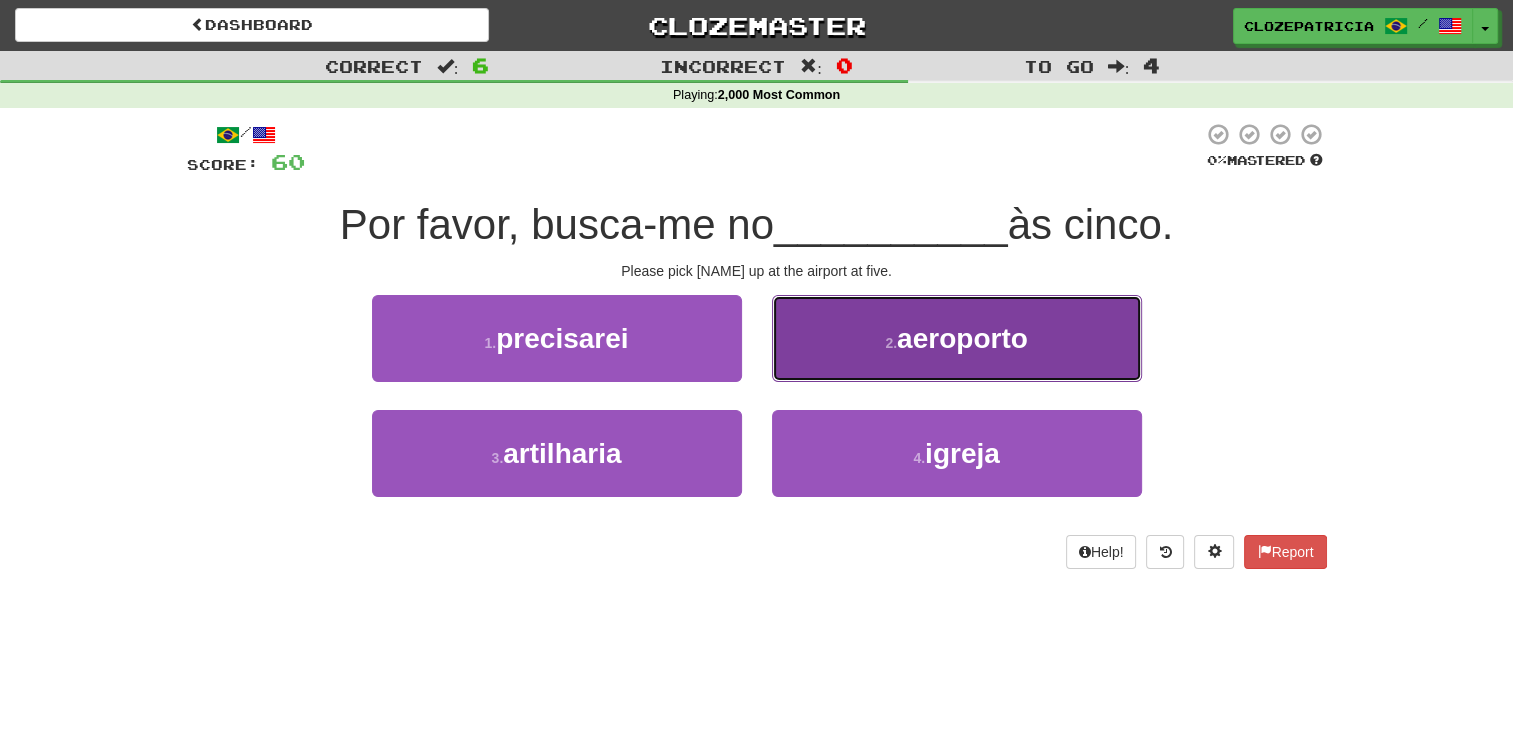 click on "aeroporto" at bounding box center [962, 338] 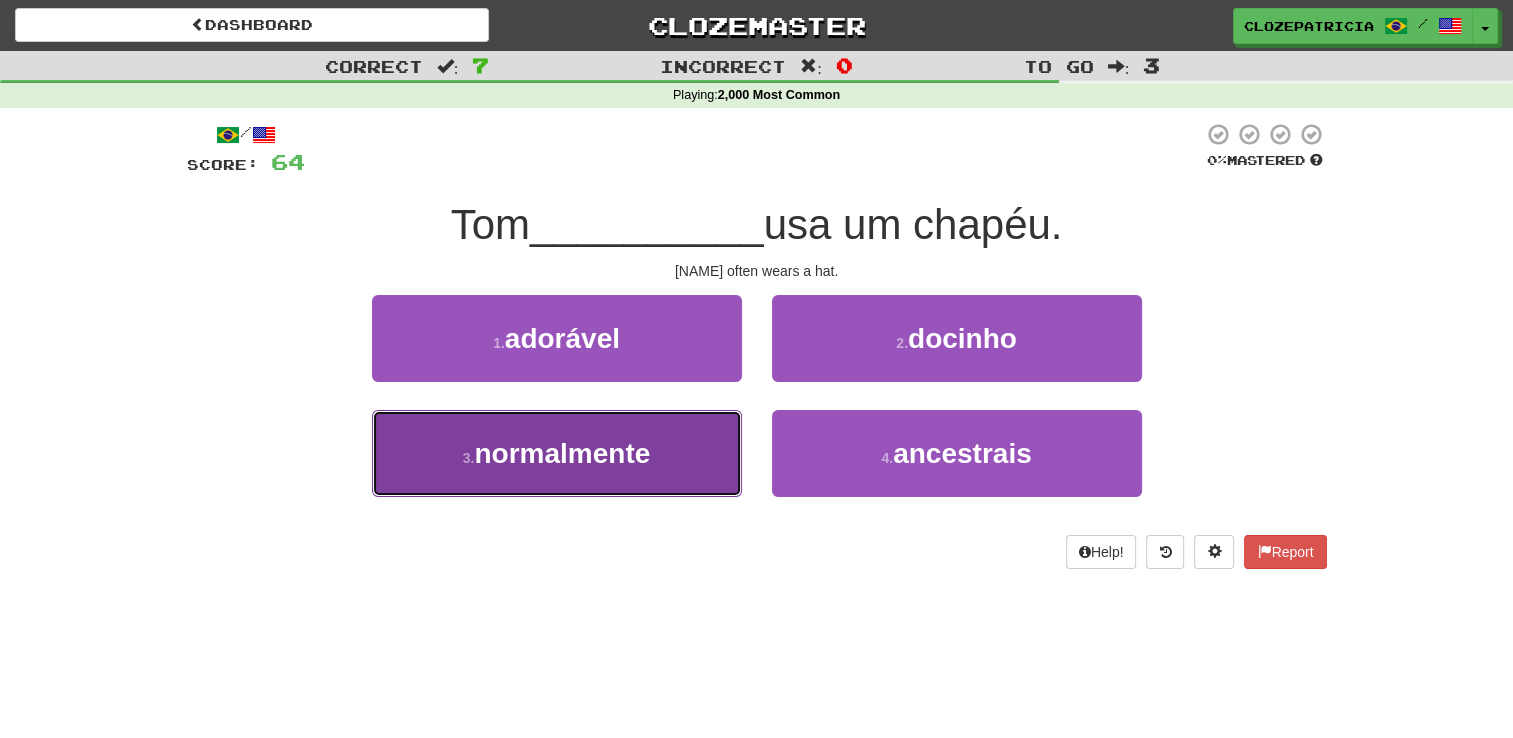 click on "3 .  normalmente" at bounding box center [557, 453] 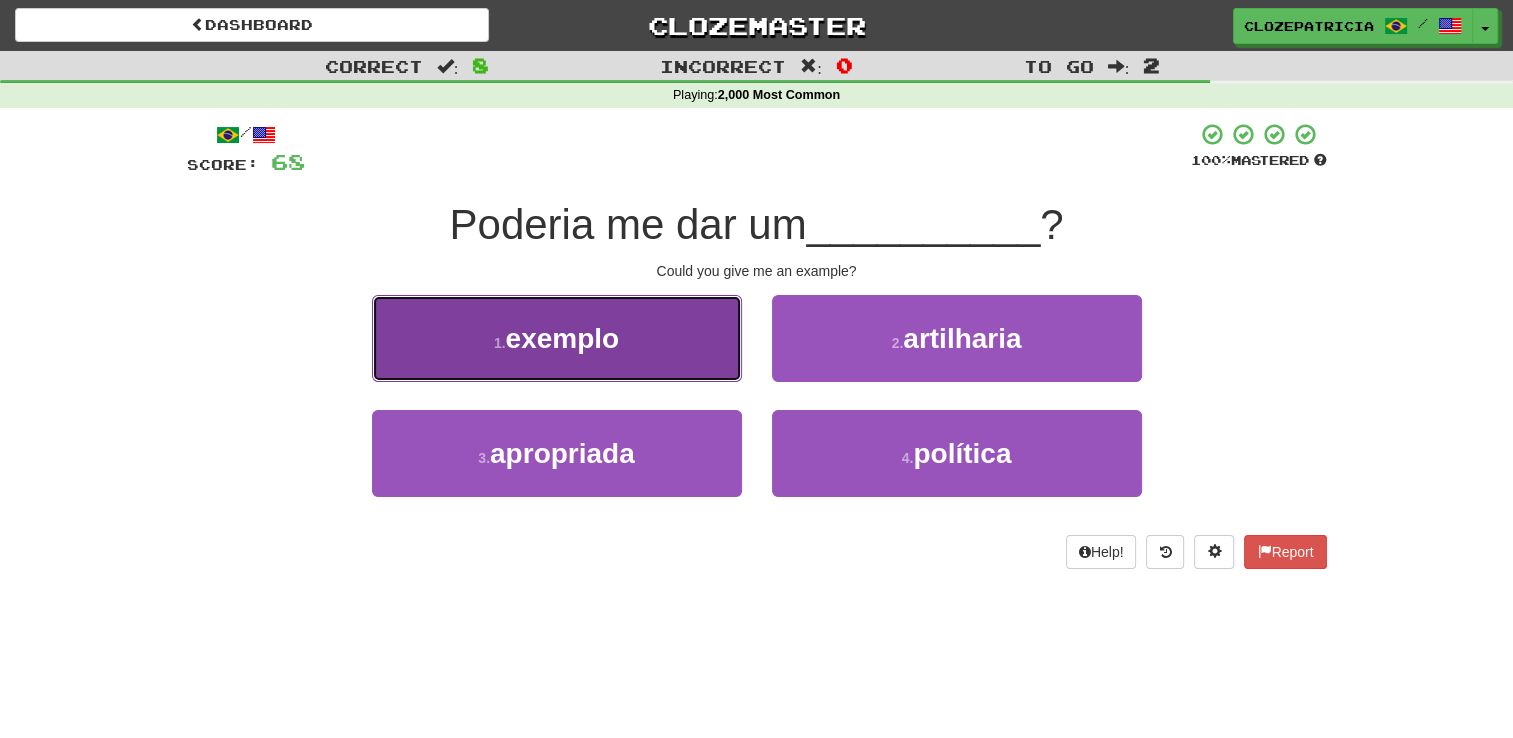 click on "1 .  exemplo" at bounding box center (557, 338) 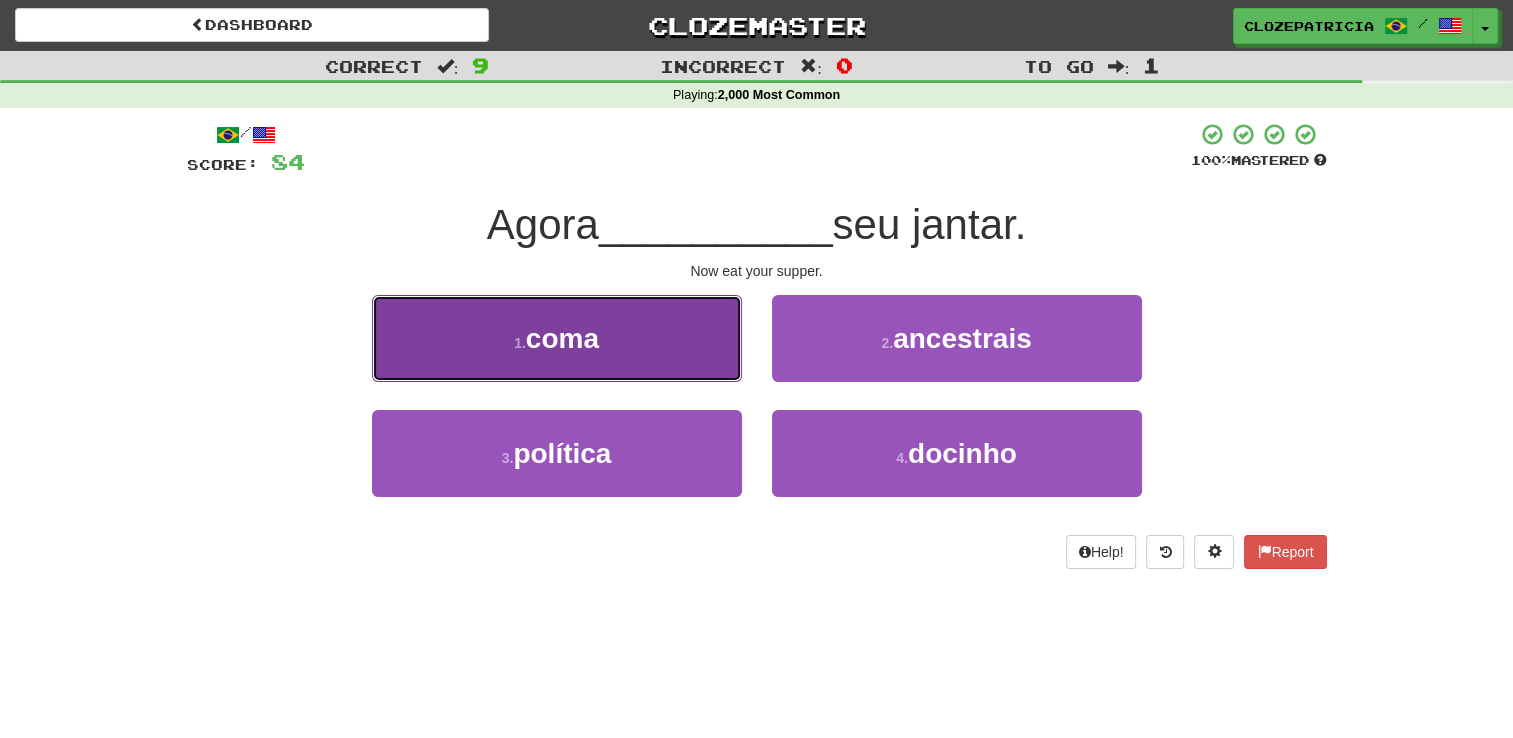 click on "1 .  coma" at bounding box center [557, 338] 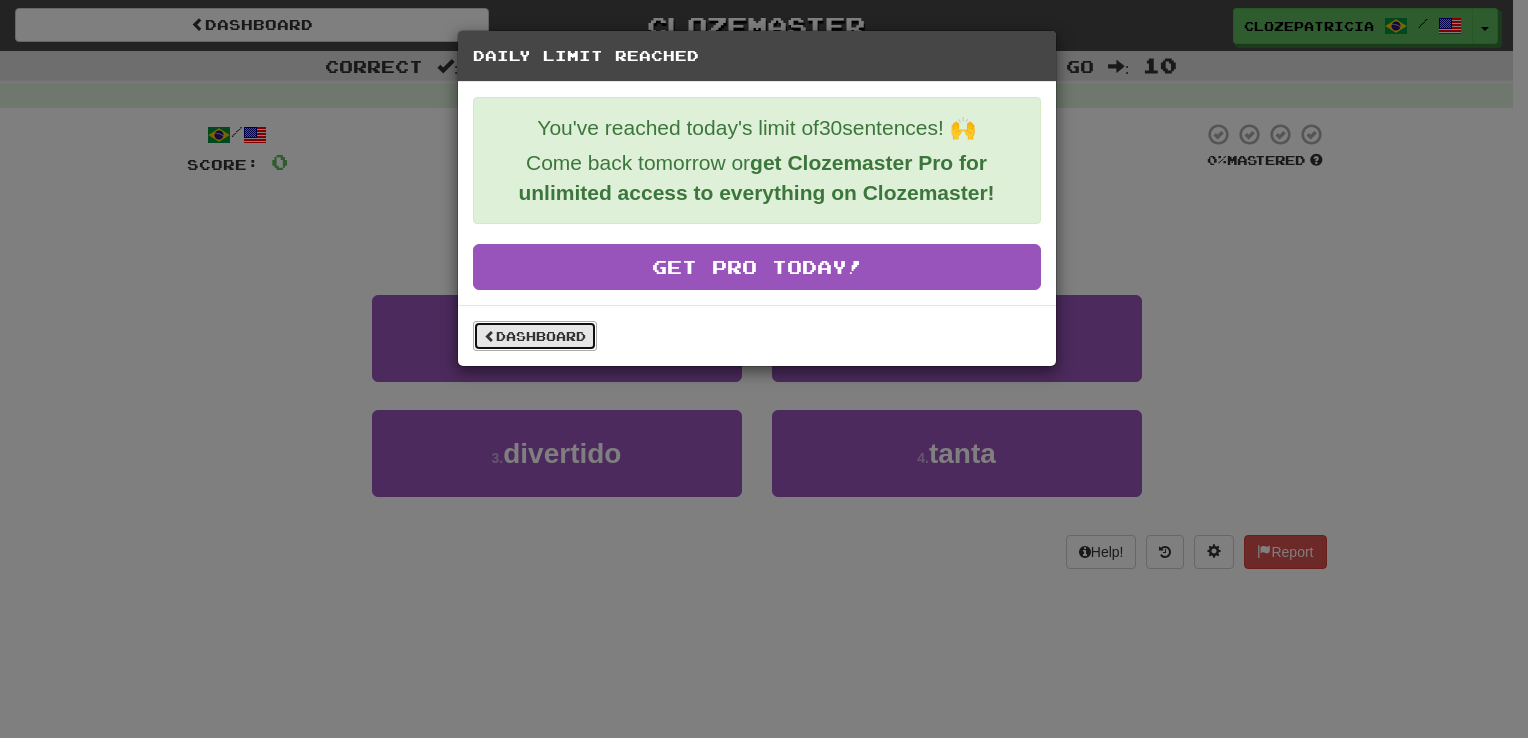 click on "Dashboard" at bounding box center (535, 336) 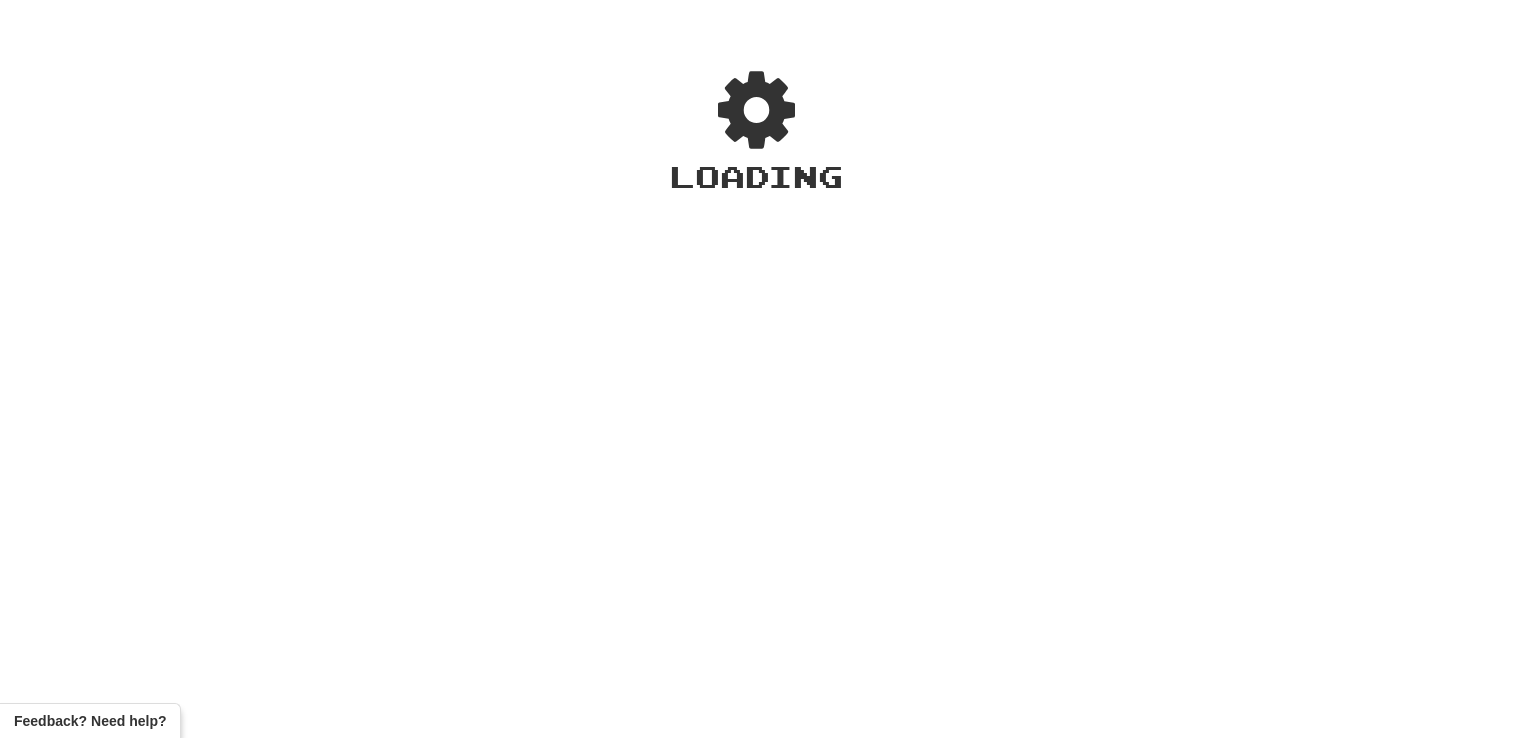 scroll, scrollTop: 0, scrollLeft: 0, axis: both 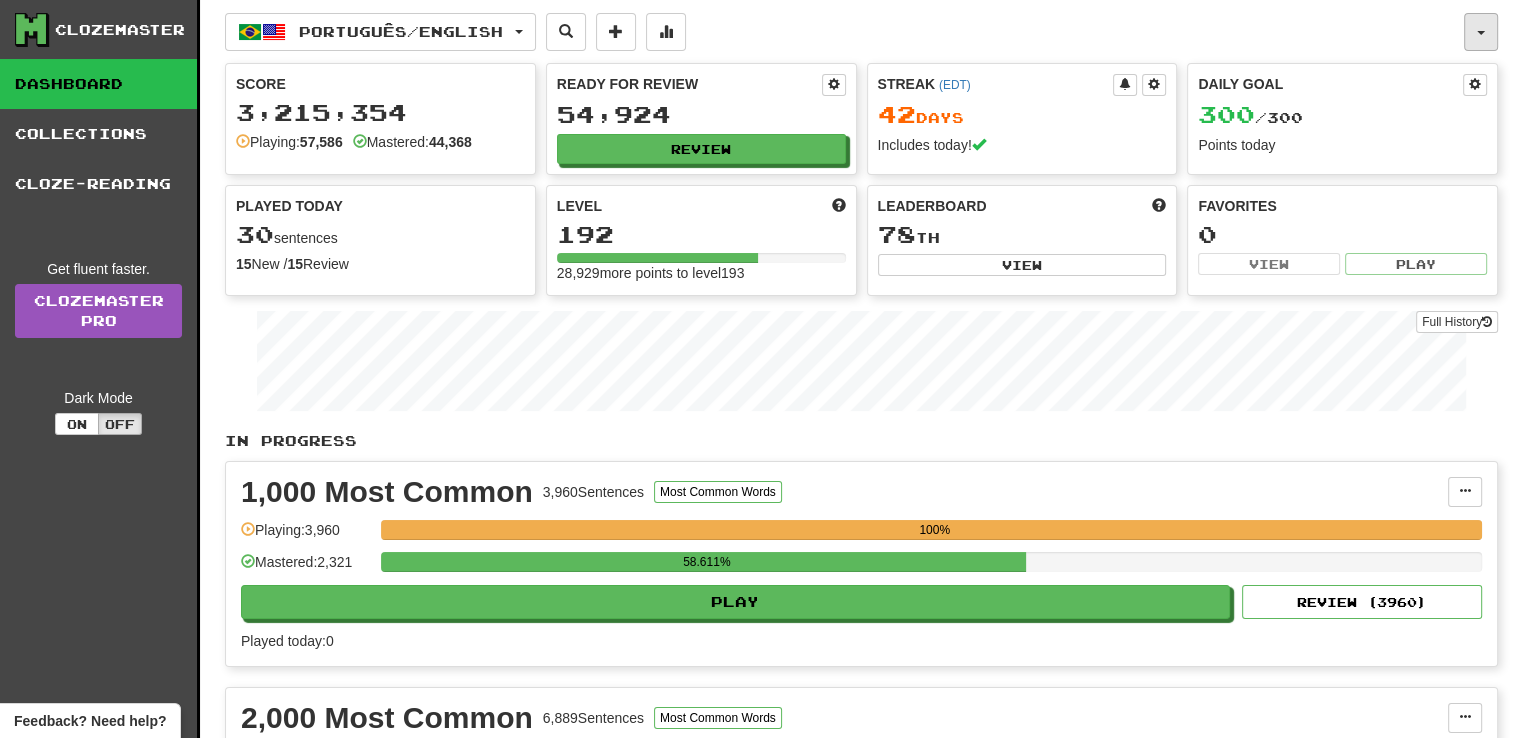 click at bounding box center [1481, 32] 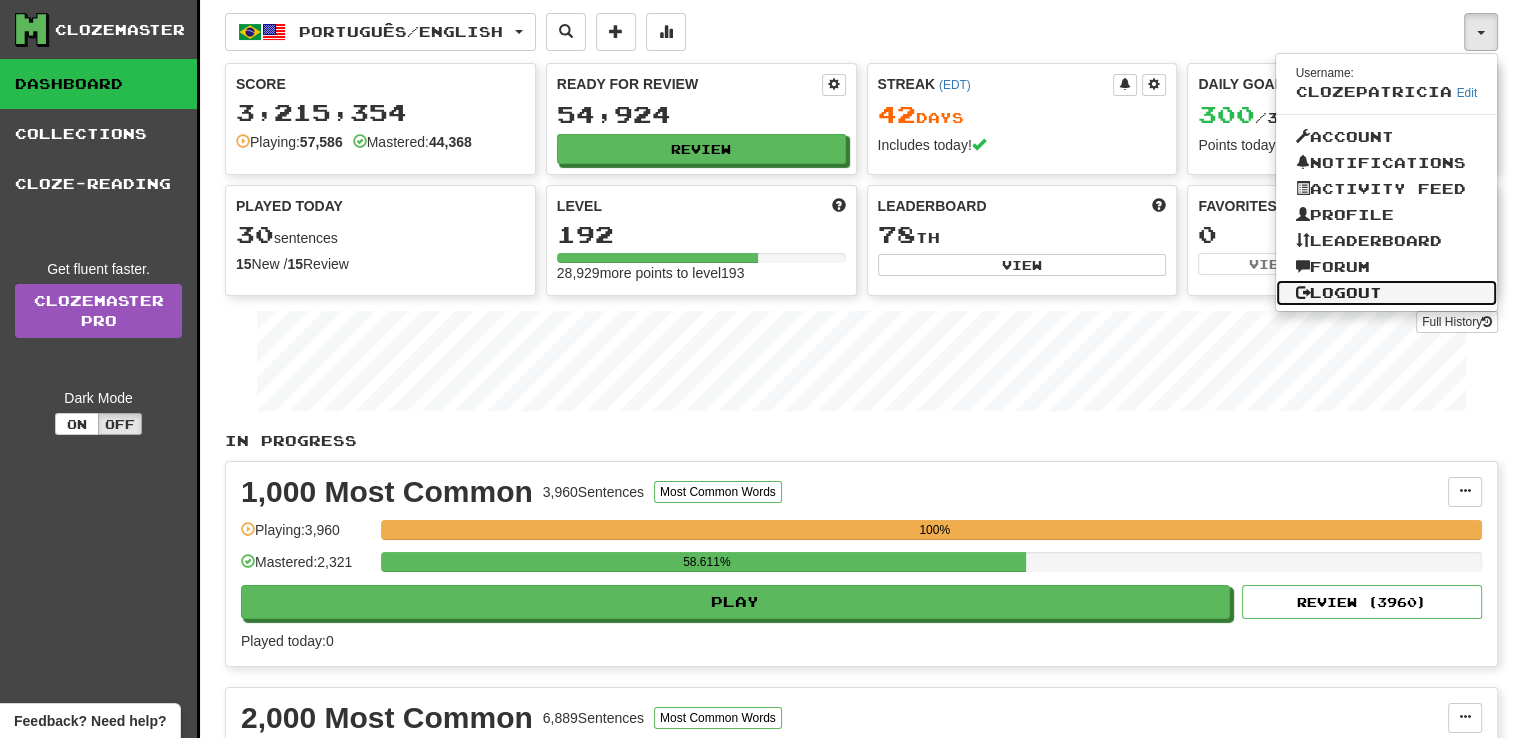 click on "Logout" at bounding box center [1387, 293] 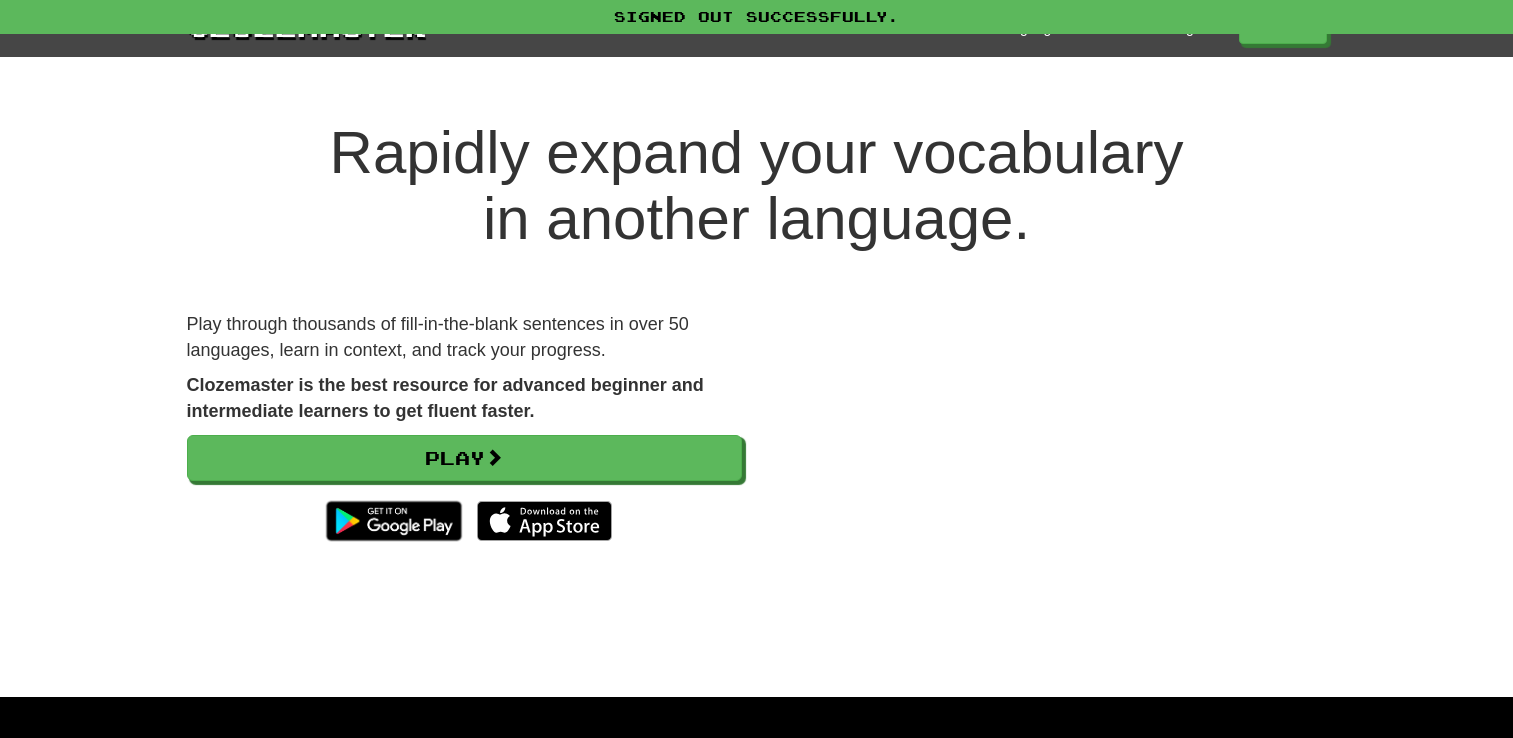 scroll, scrollTop: 0, scrollLeft: 0, axis: both 